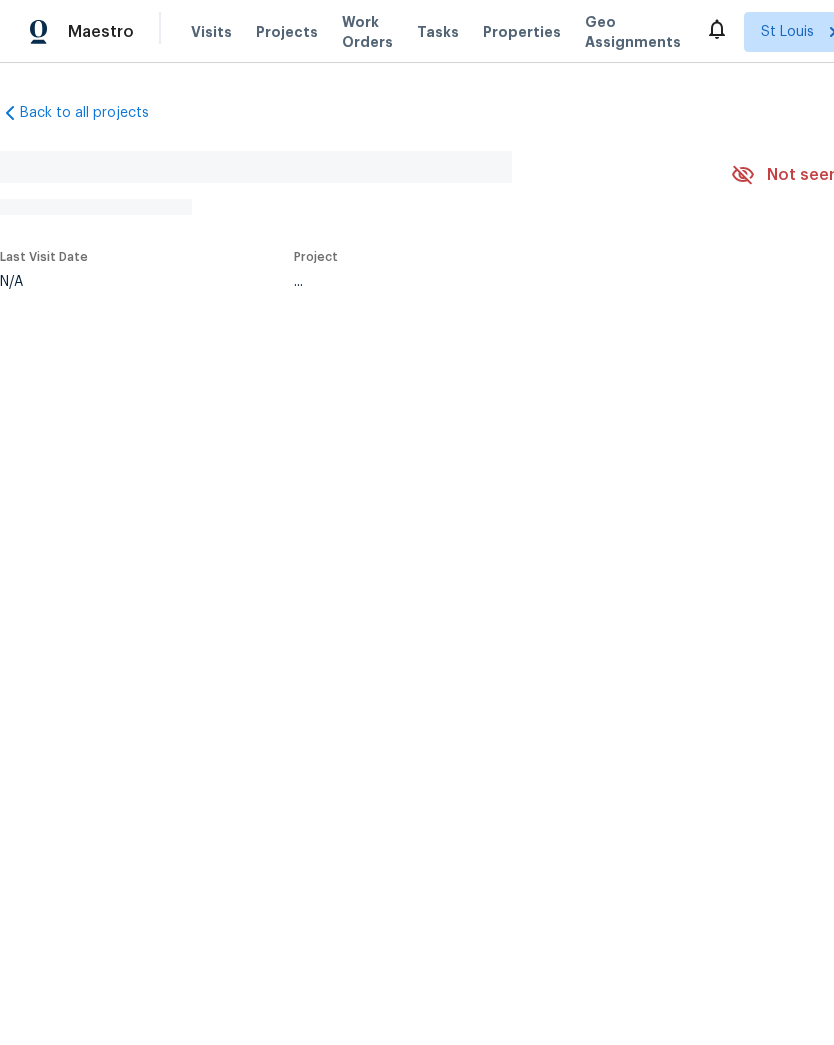 scroll, scrollTop: 0, scrollLeft: 0, axis: both 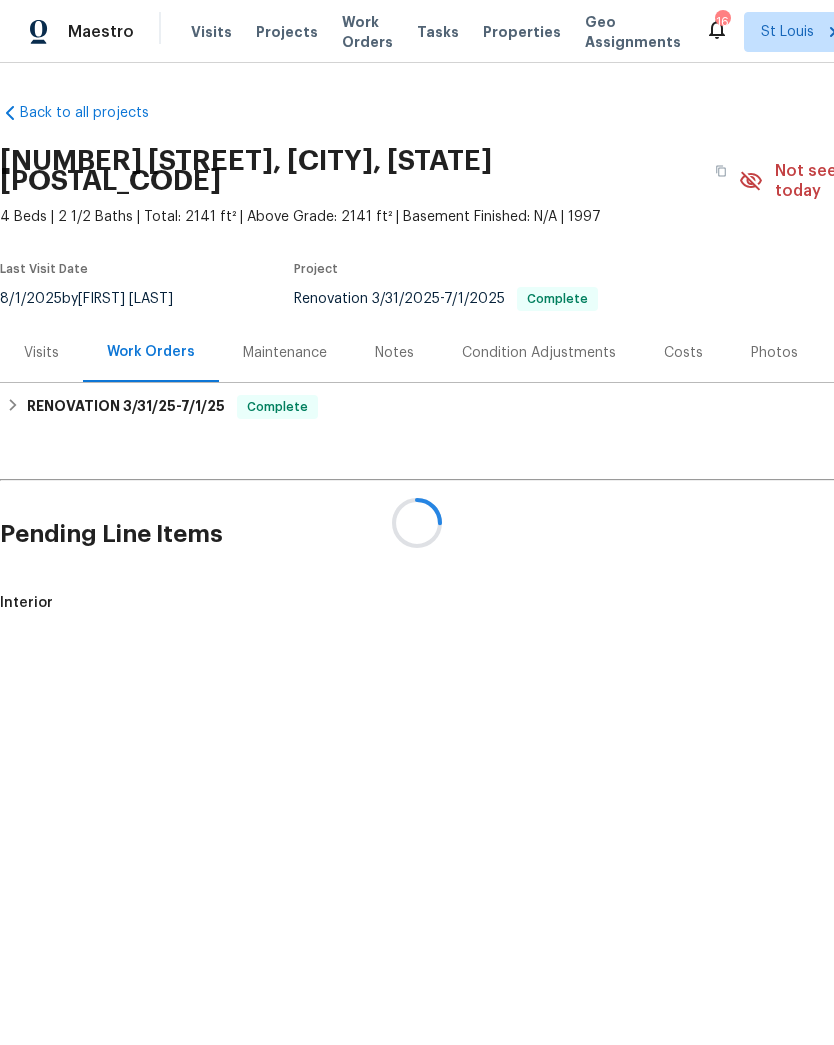 click on "Projects" at bounding box center (287, 32) 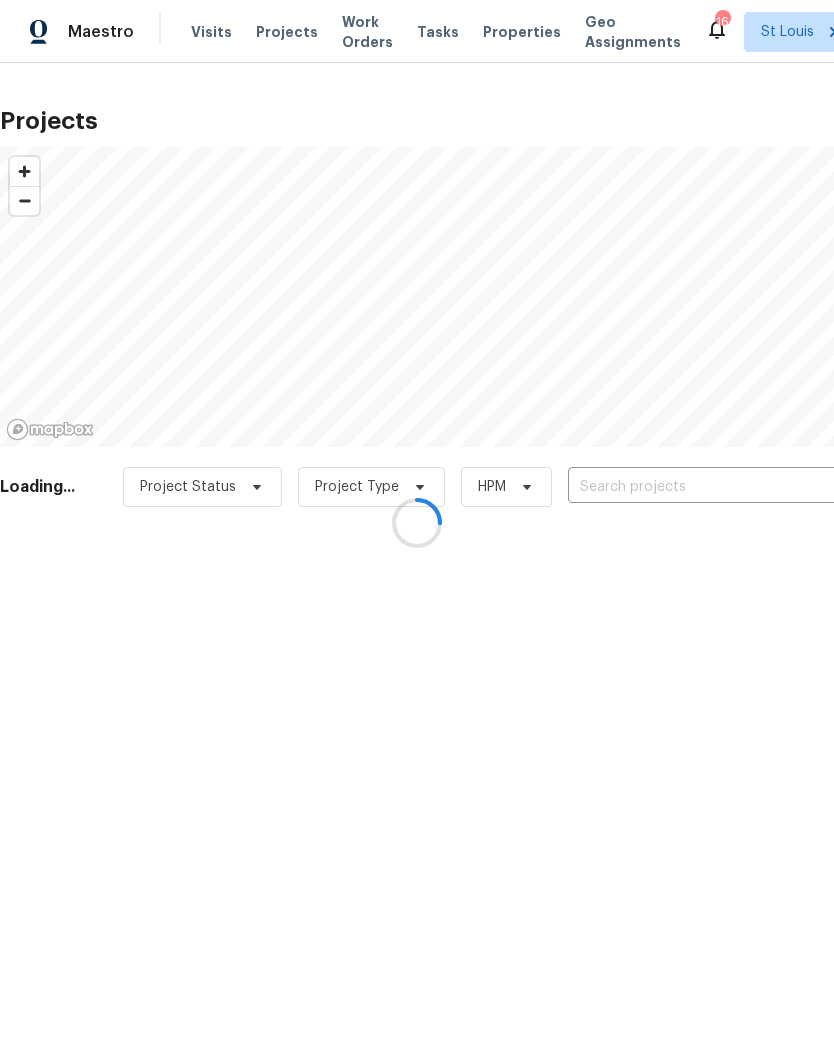 click at bounding box center [417, 522] 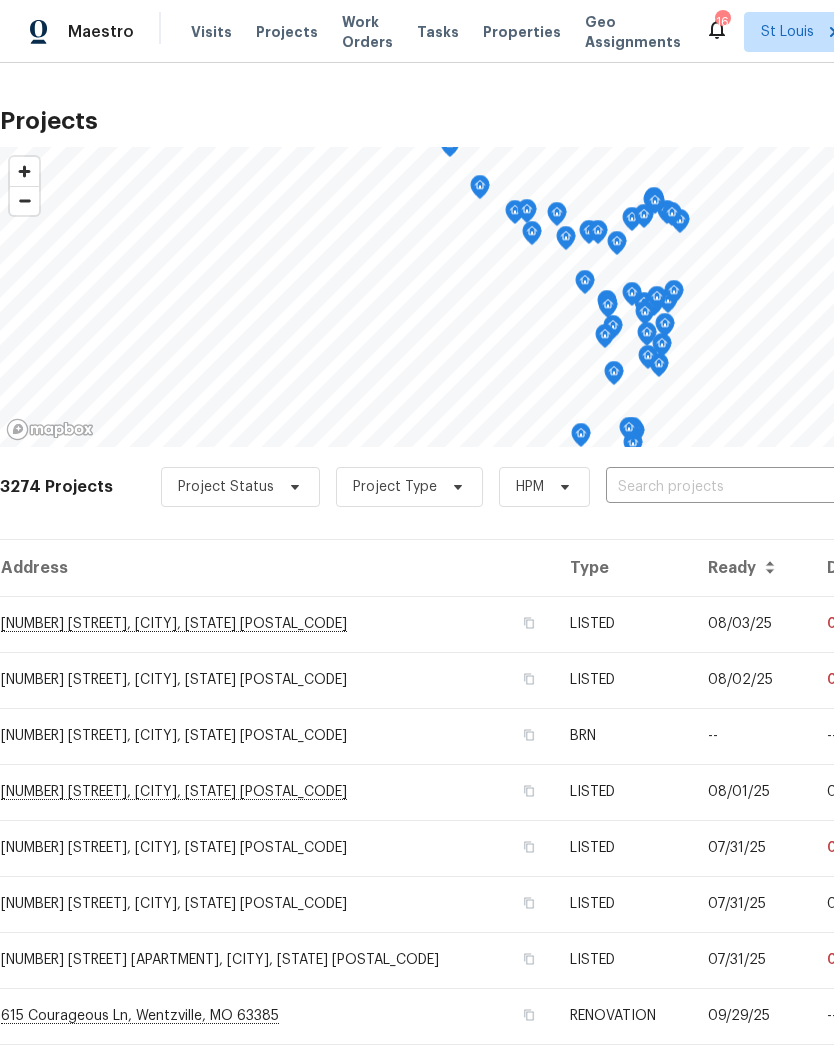 click at bounding box center (720, 487) 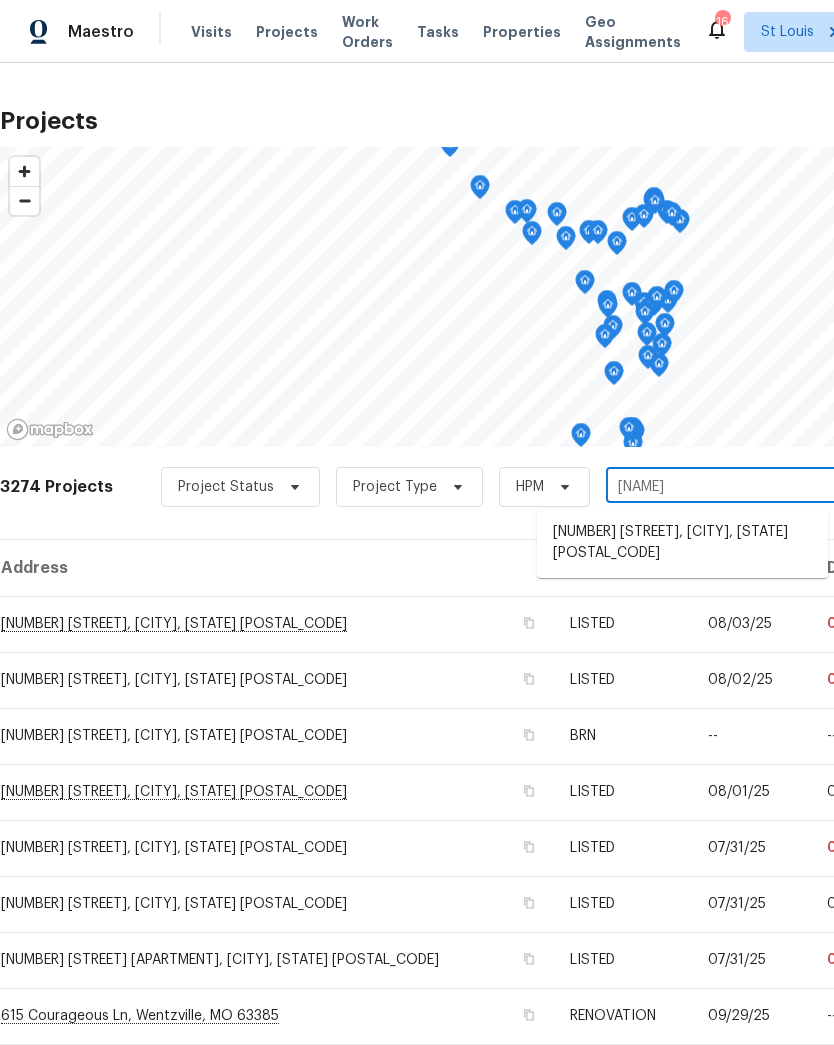 type on "[LAST]" 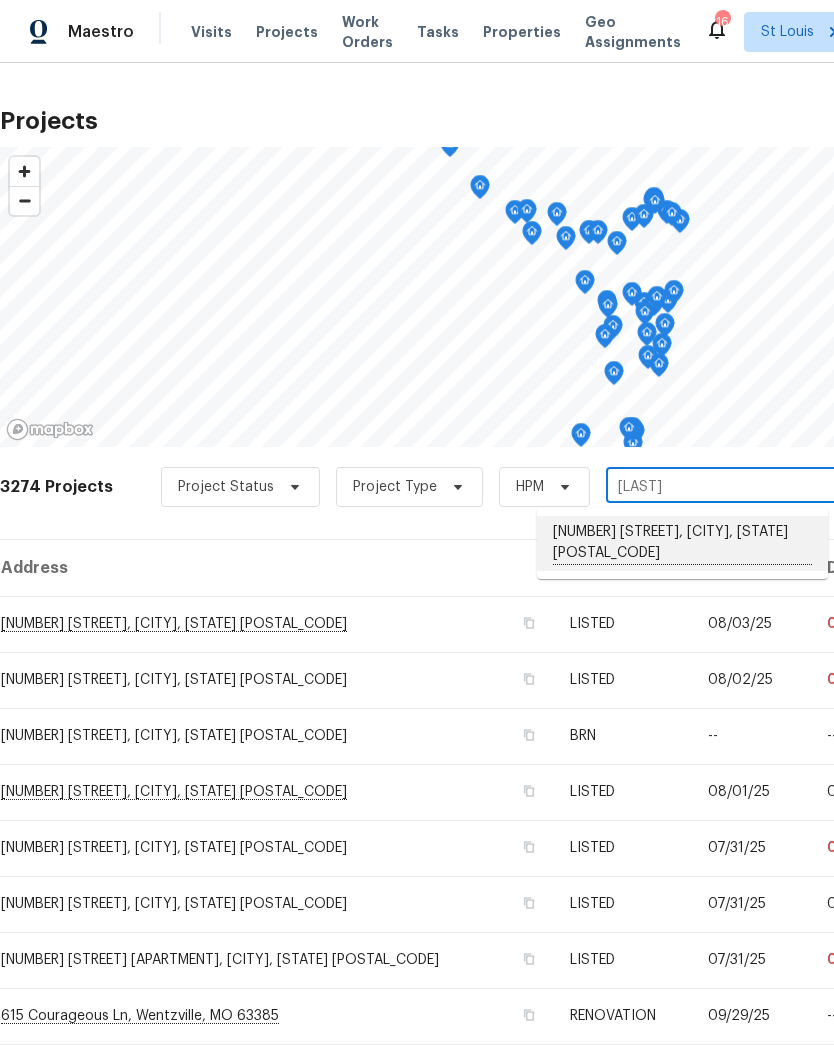 click on "[NUMBER] [STREET], [CITY], [STATE] [POSTAL_CODE]" at bounding box center [682, 543] 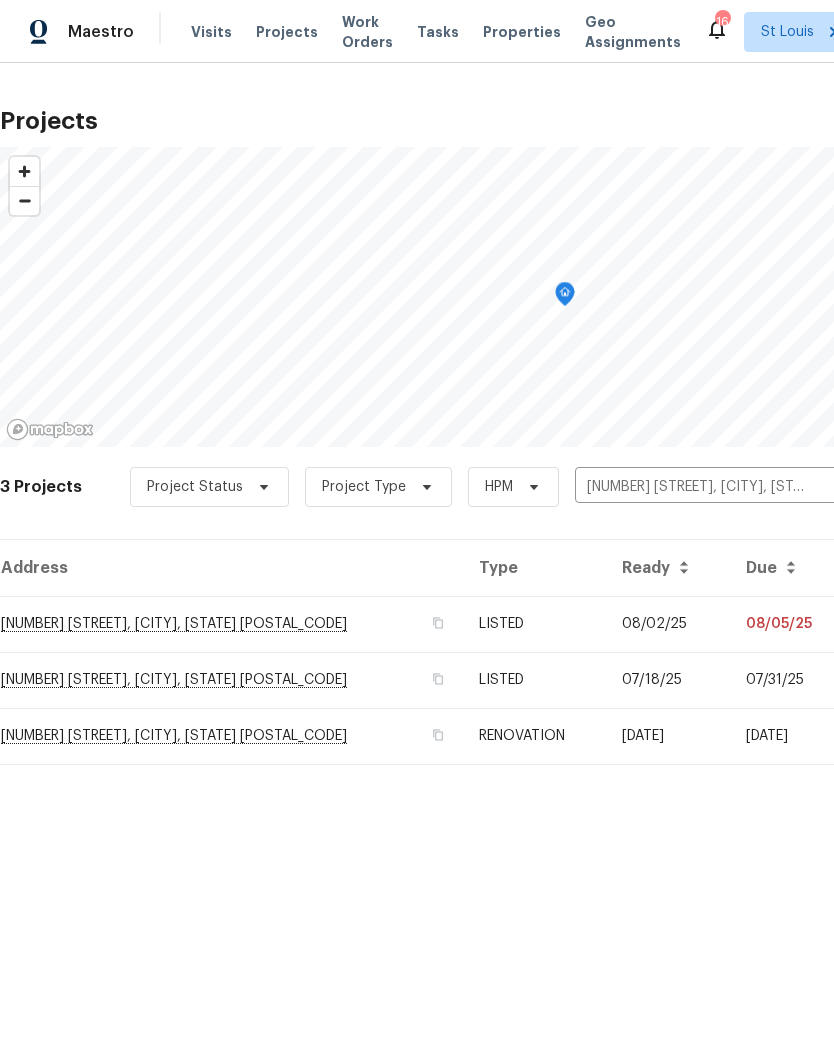 click on "[NUMBER] [STREET], [CITY], [STATE] [POSTAL_CODE]" at bounding box center (231, 624) 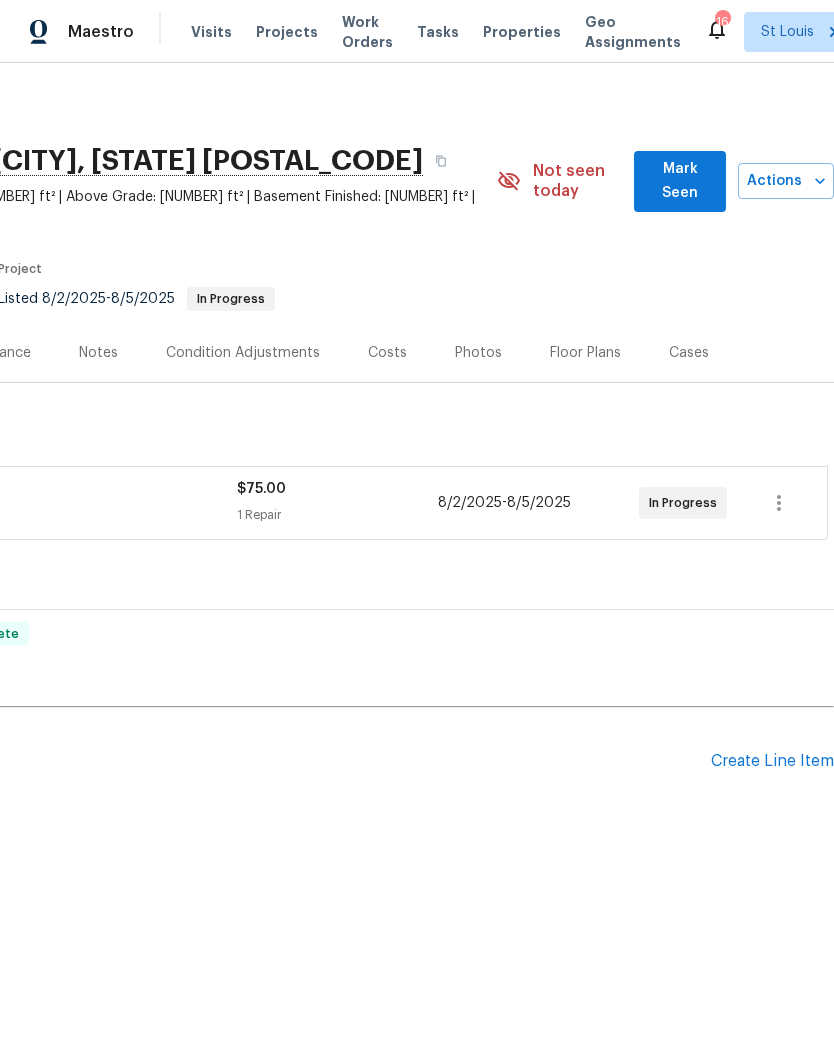 scroll, scrollTop: 0, scrollLeft: 296, axis: horizontal 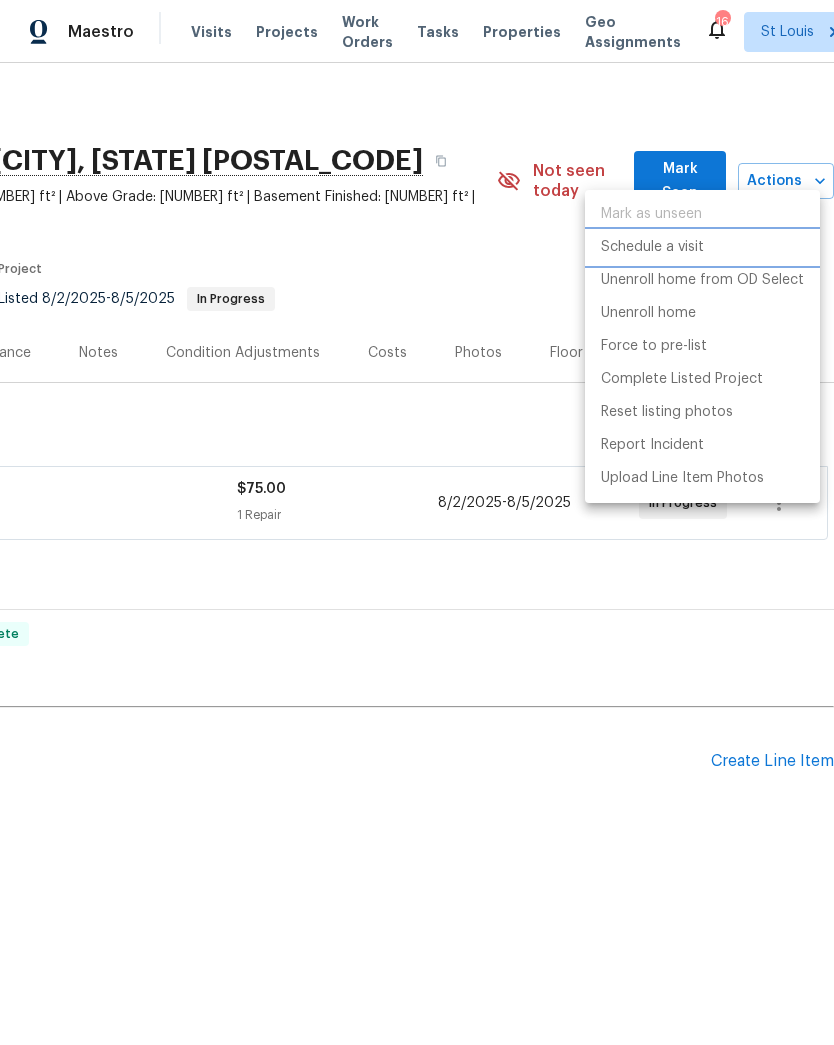 click on "Schedule a visit" at bounding box center (652, 247) 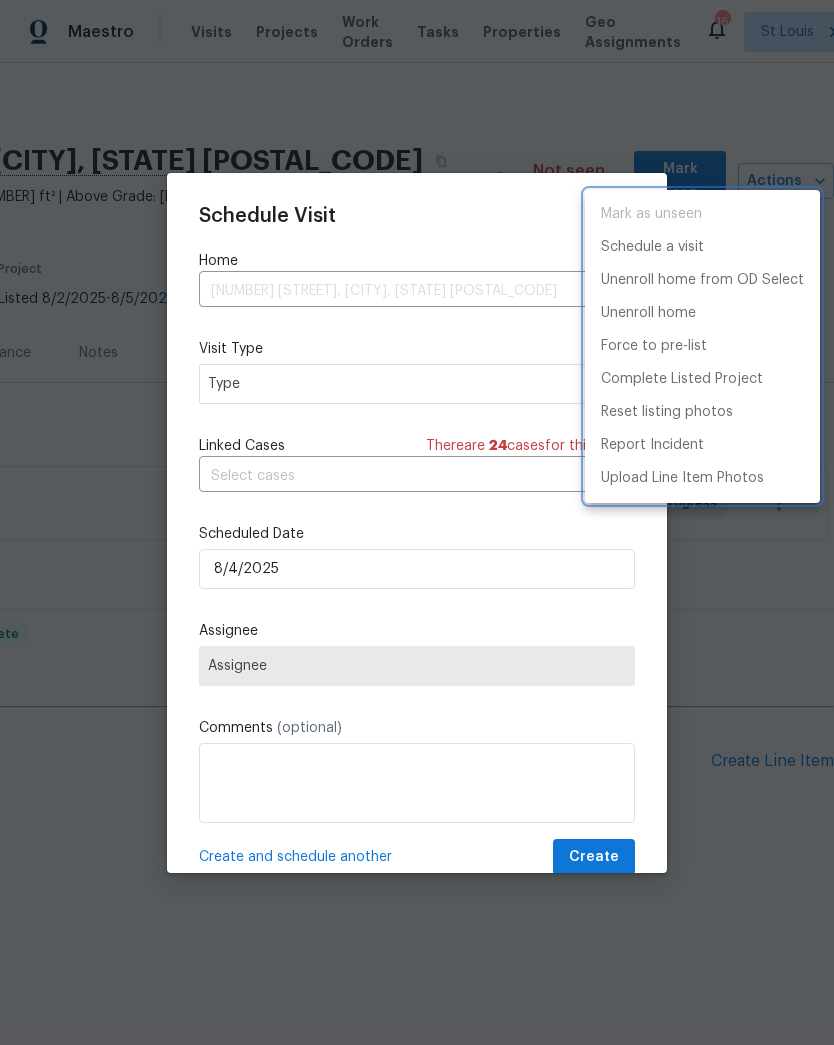 click at bounding box center (417, 522) 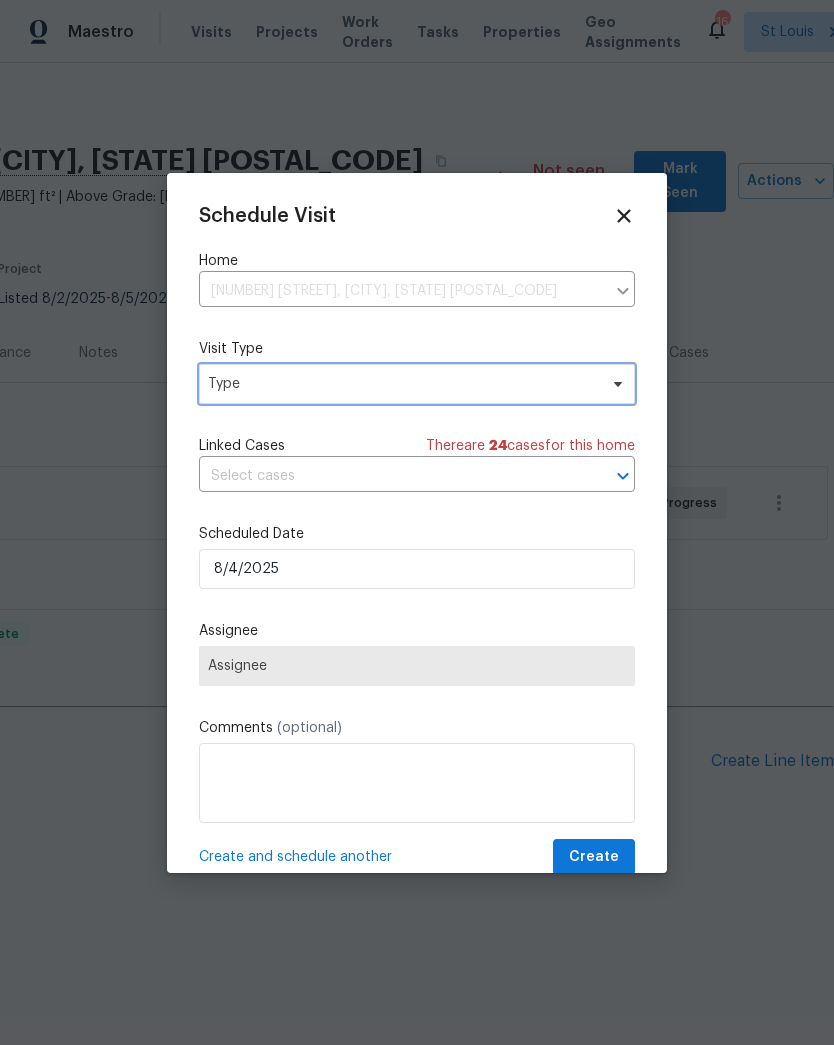 click on "Type" at bounding box center (402, 384) 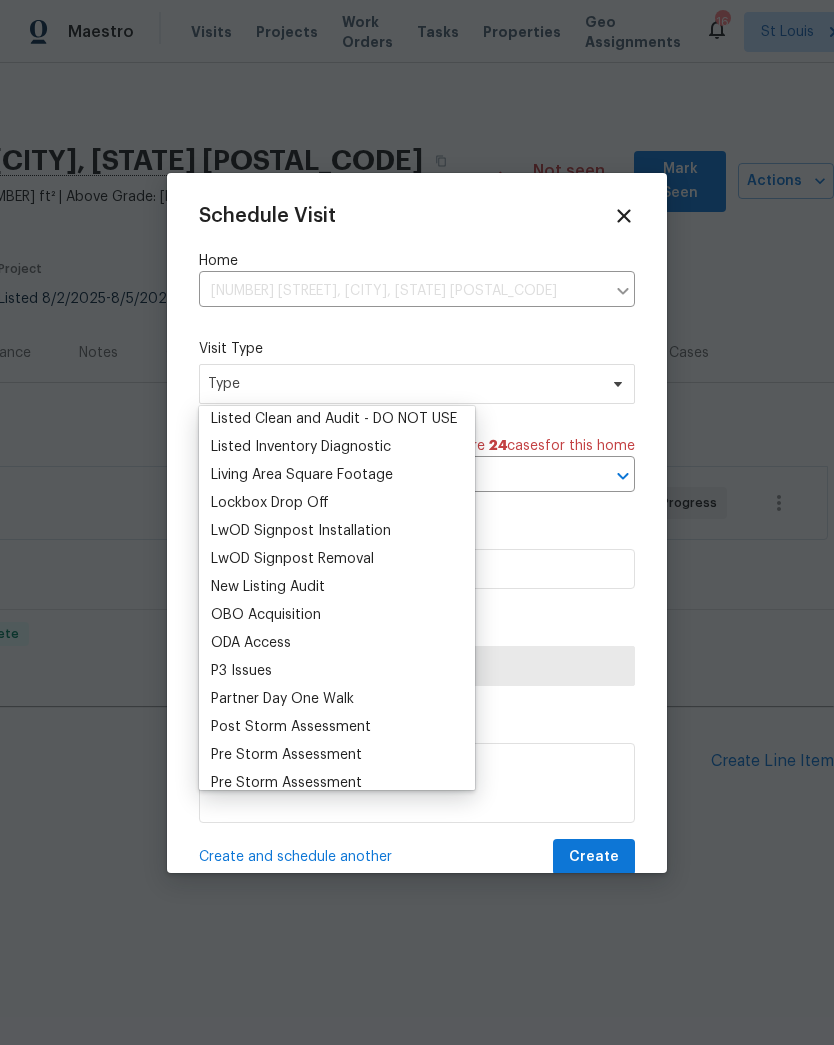 scroll, scrollTop: 920, scrollLeft: 0, axis: vertical 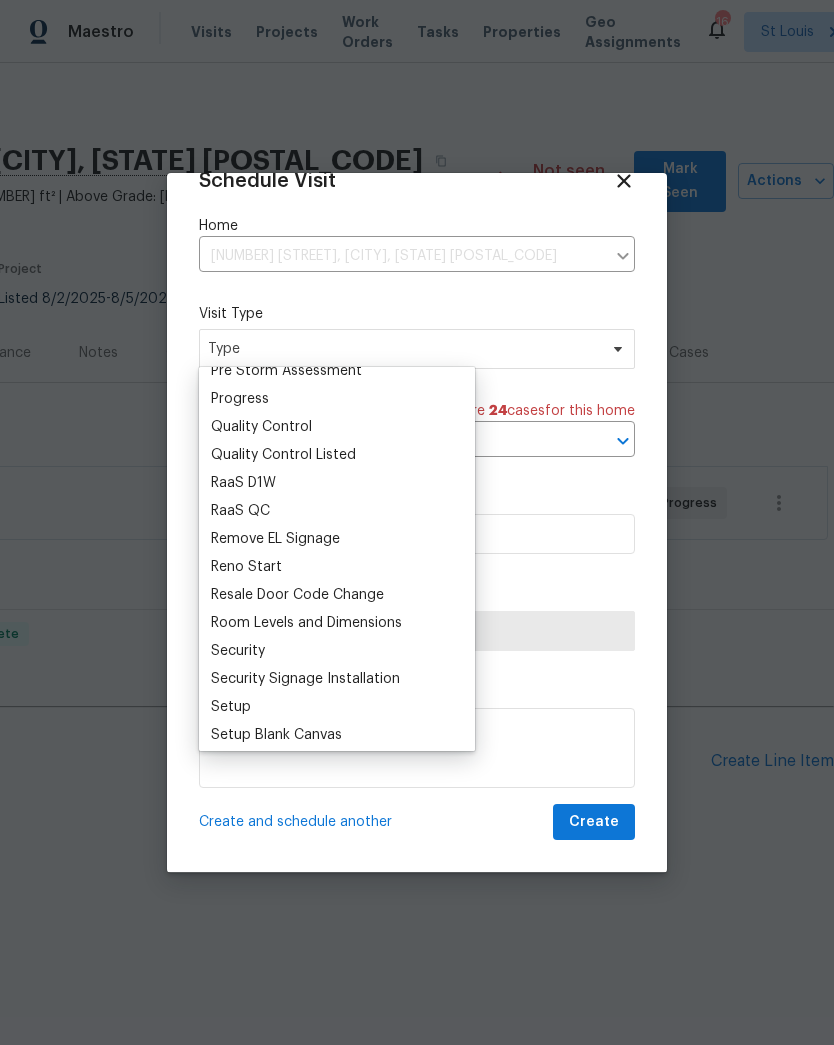 click on "Progress" at bounding box center [240, 399] 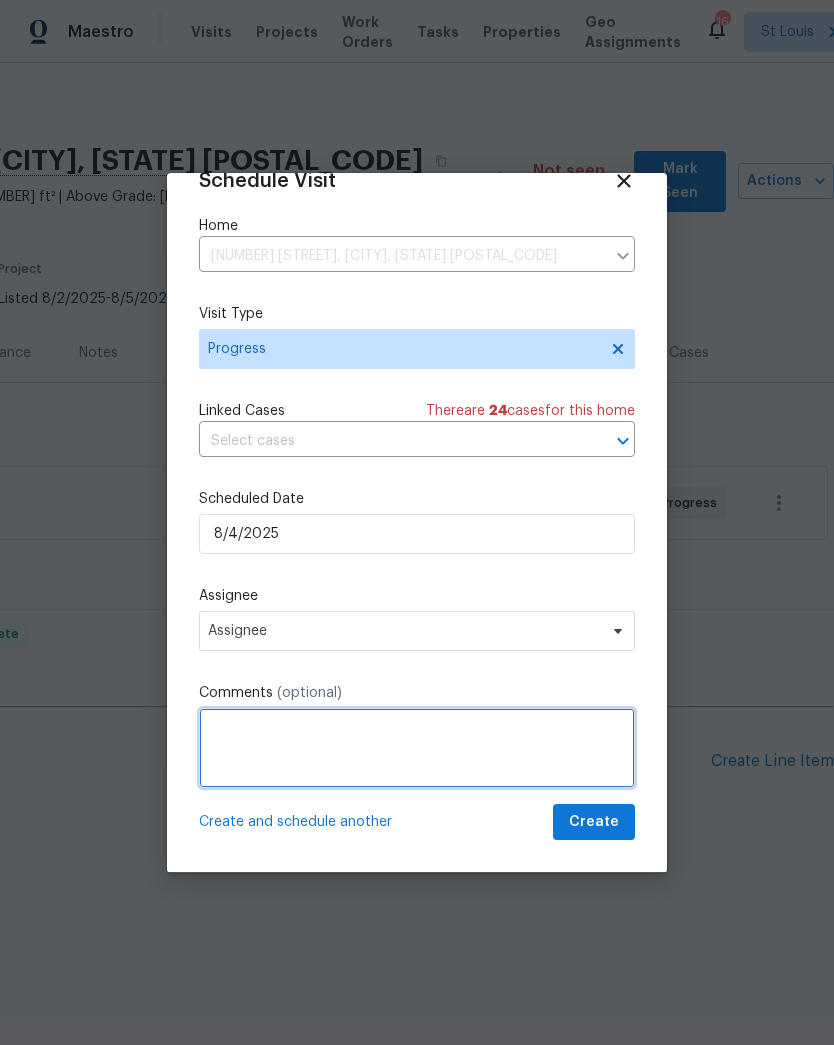 click at bounding box center (417, 748) 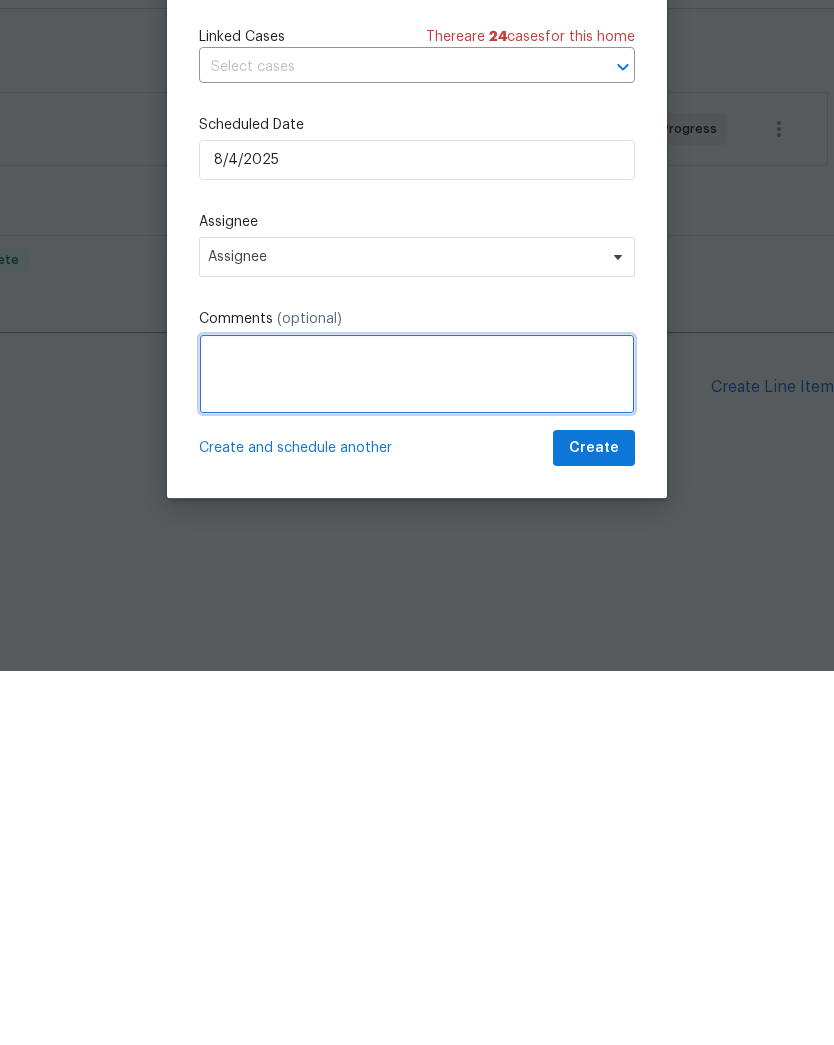 type on "L" 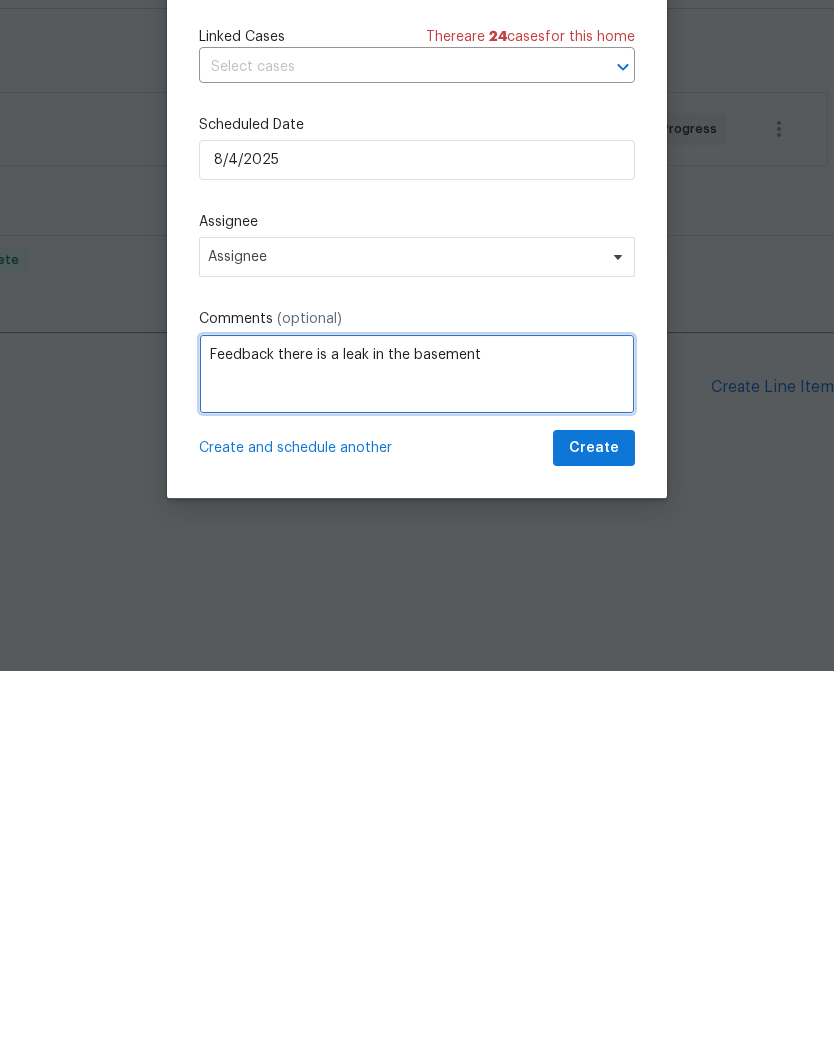 type on "Feedback there is a leak in the basement" 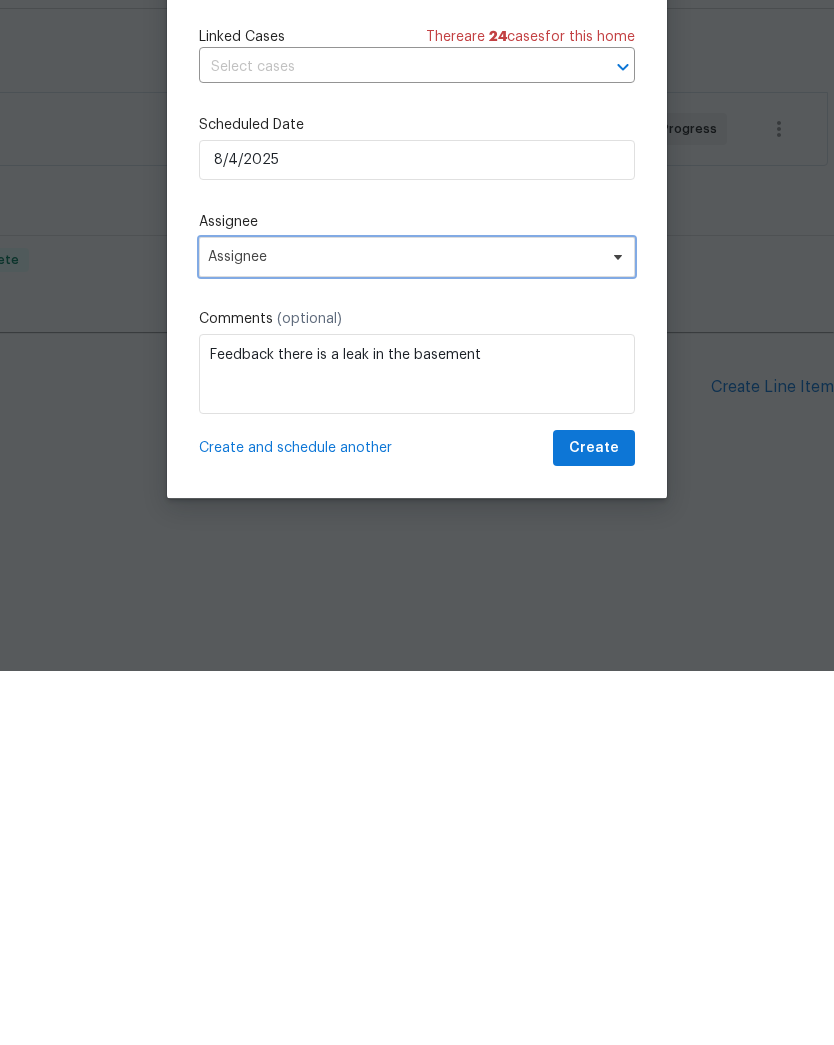 click on "Assignee" at bounding box center (404, 631) 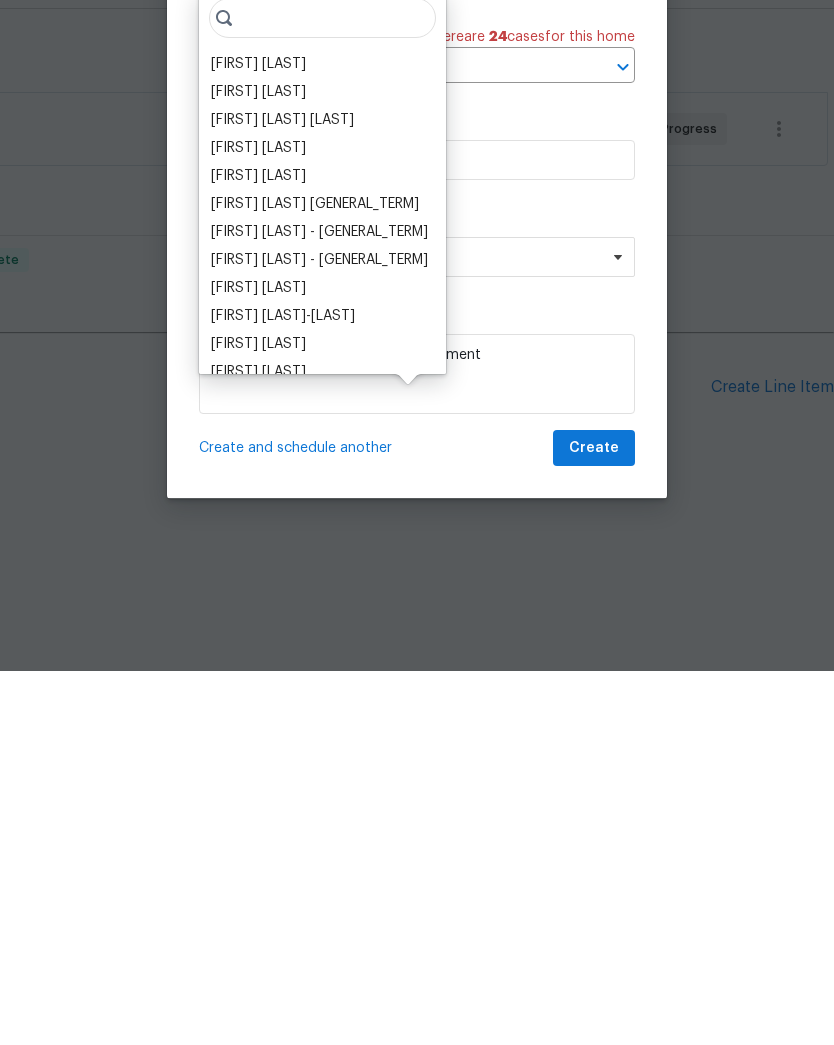 click on "[FIRST] [LAST] - [GENERAL_TERM]" at bounding box center [319, 606] 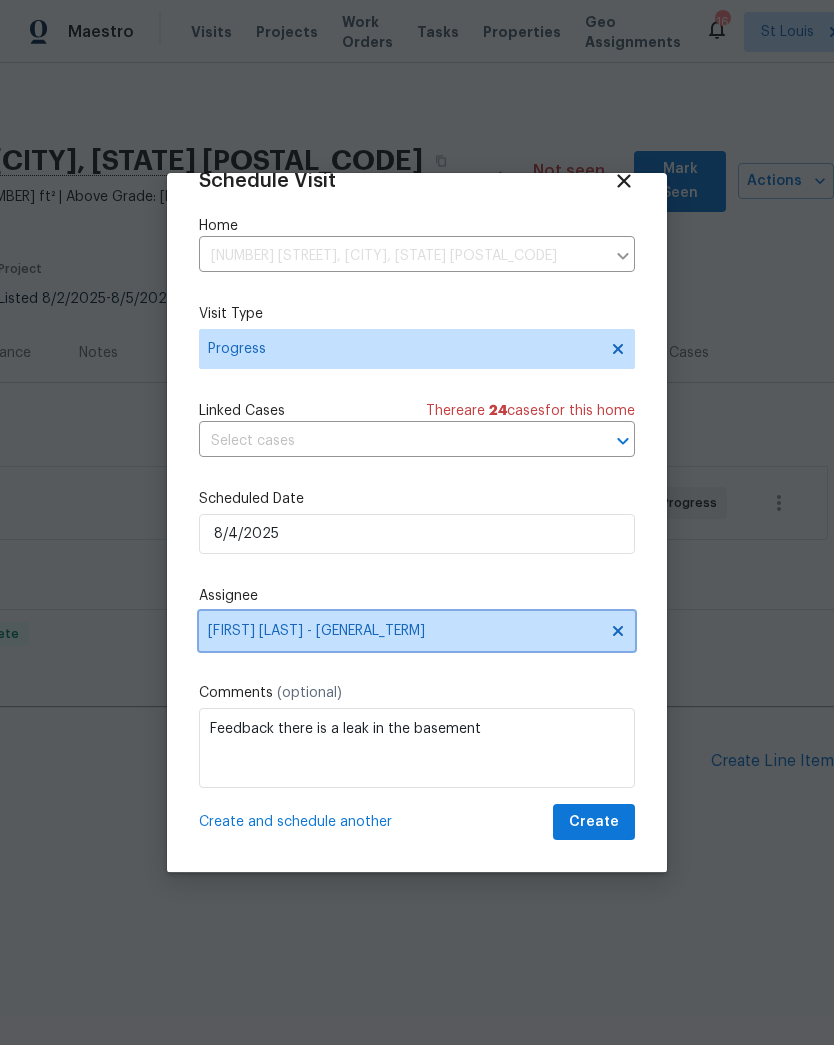 click on "[FIRST] [LAST] - [GENERAL_TERM]" at bounding box center (404, 631) 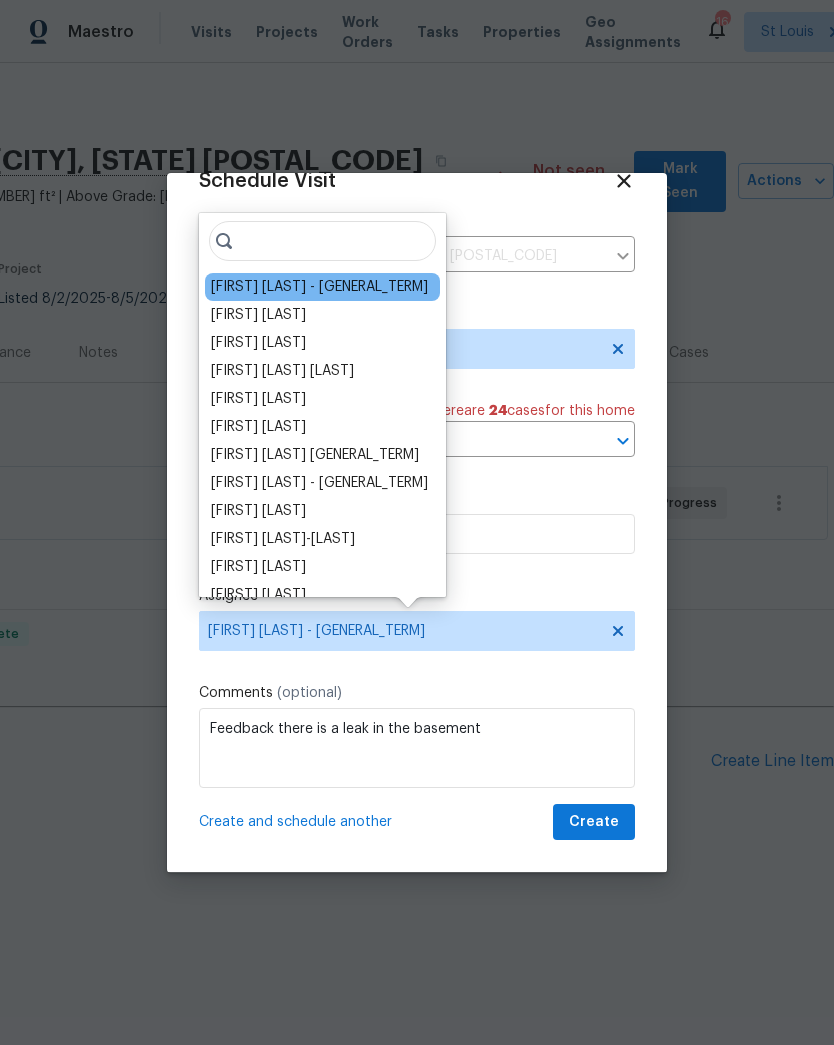 click on "[FIRST] [LAST]" at bounding box center [258, 315] 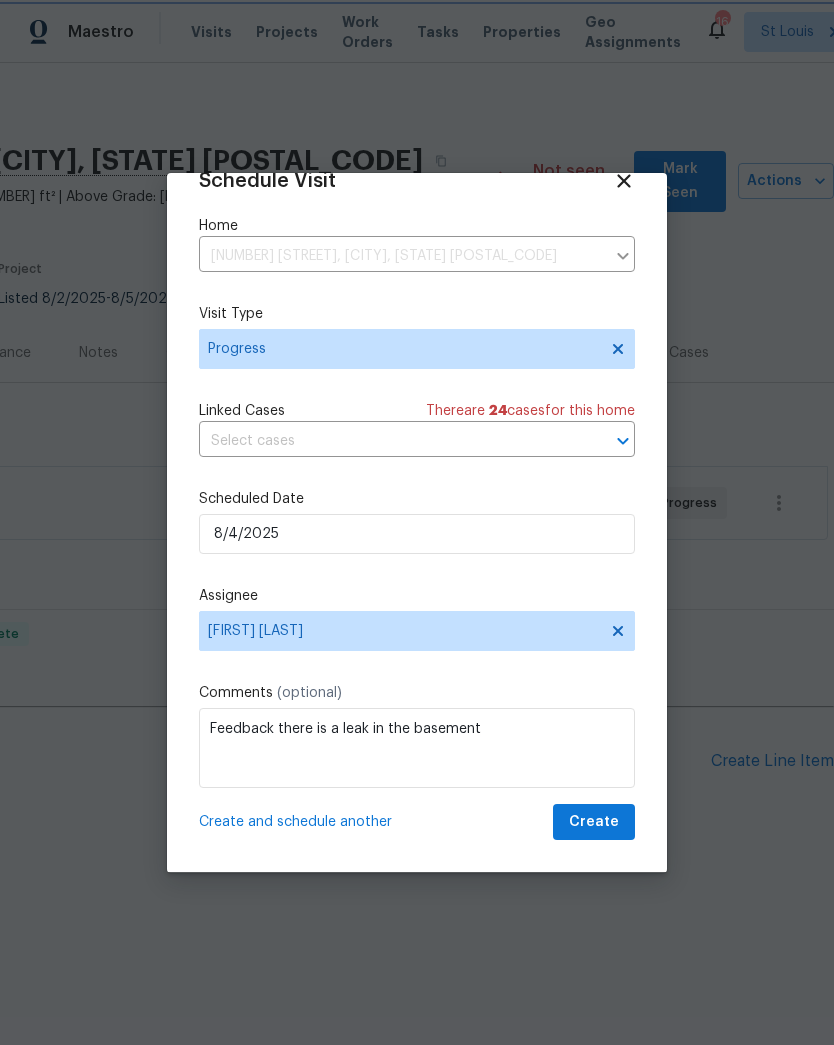 scroll, scrollTop: 0, scrollLeft: 0, axis: both 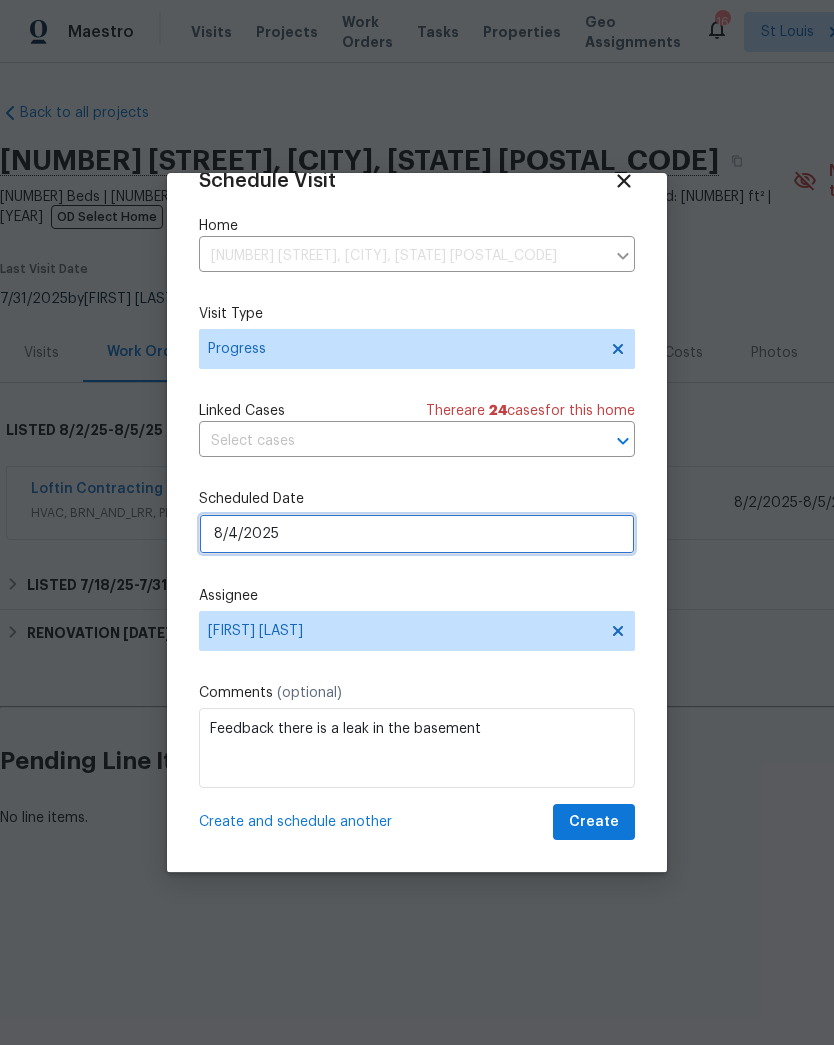 click on "8/4/2025" at bounding box center [417, 534] 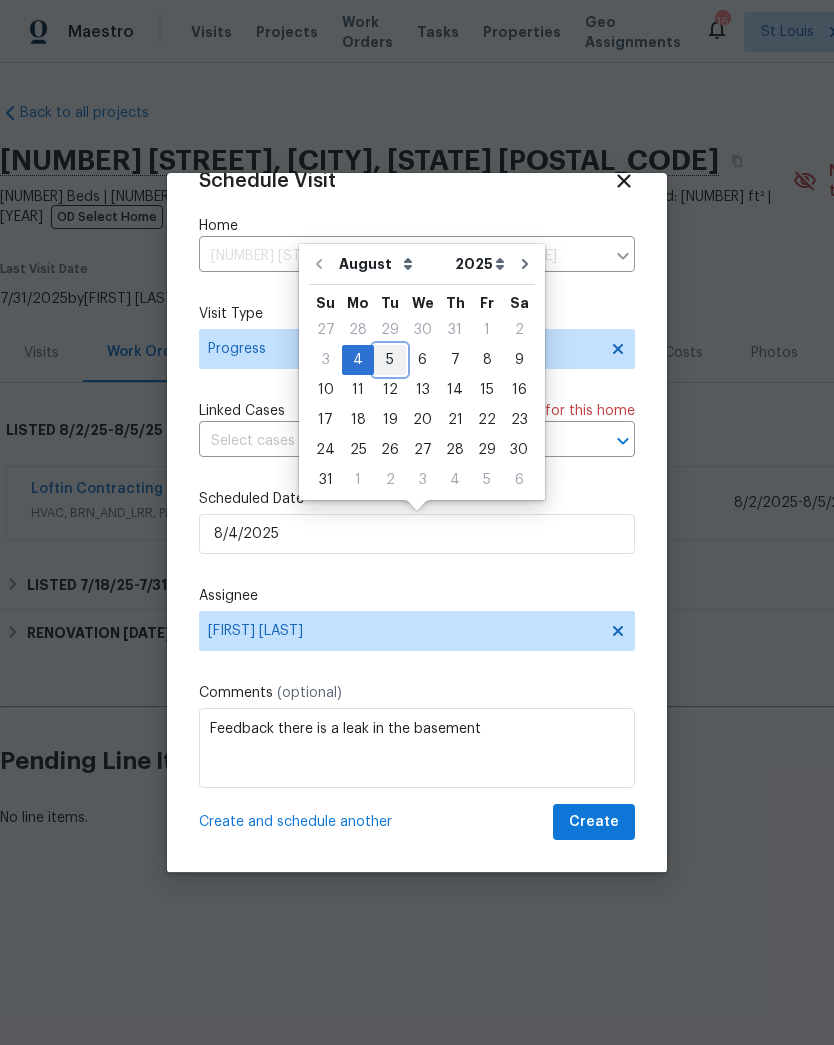 click on "5" at bounding box center [390, 360] 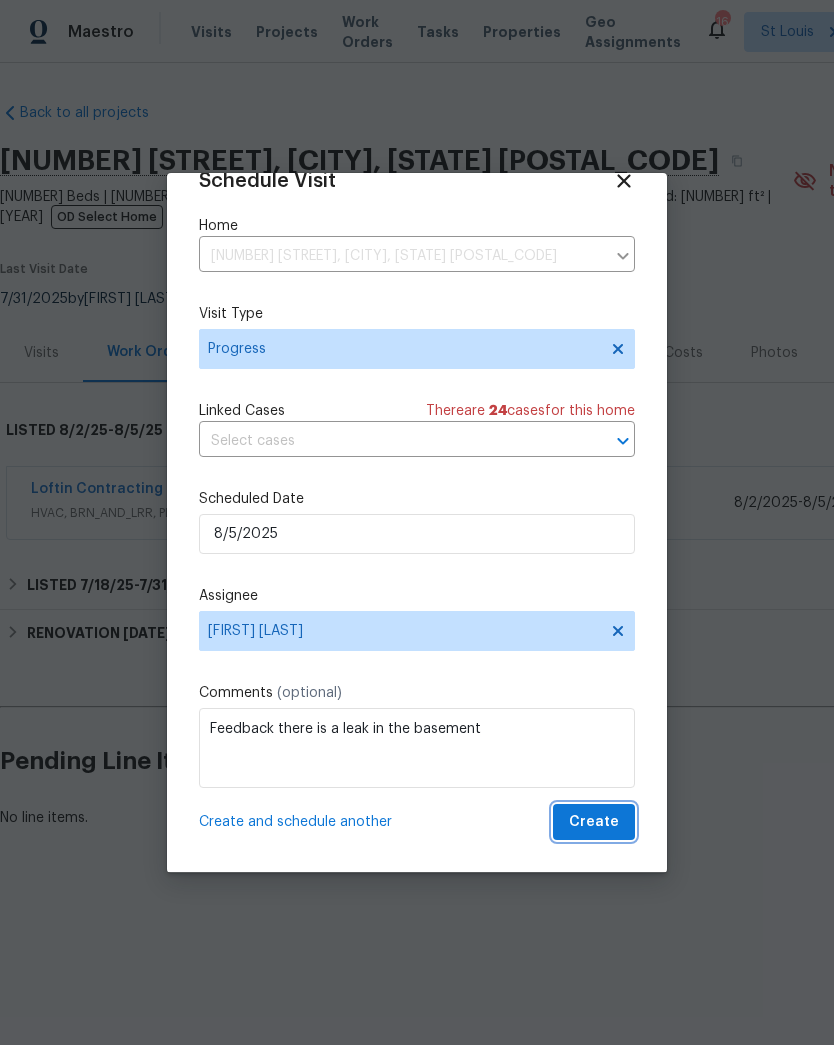 click on "Create" at bounding box center [594, 822] 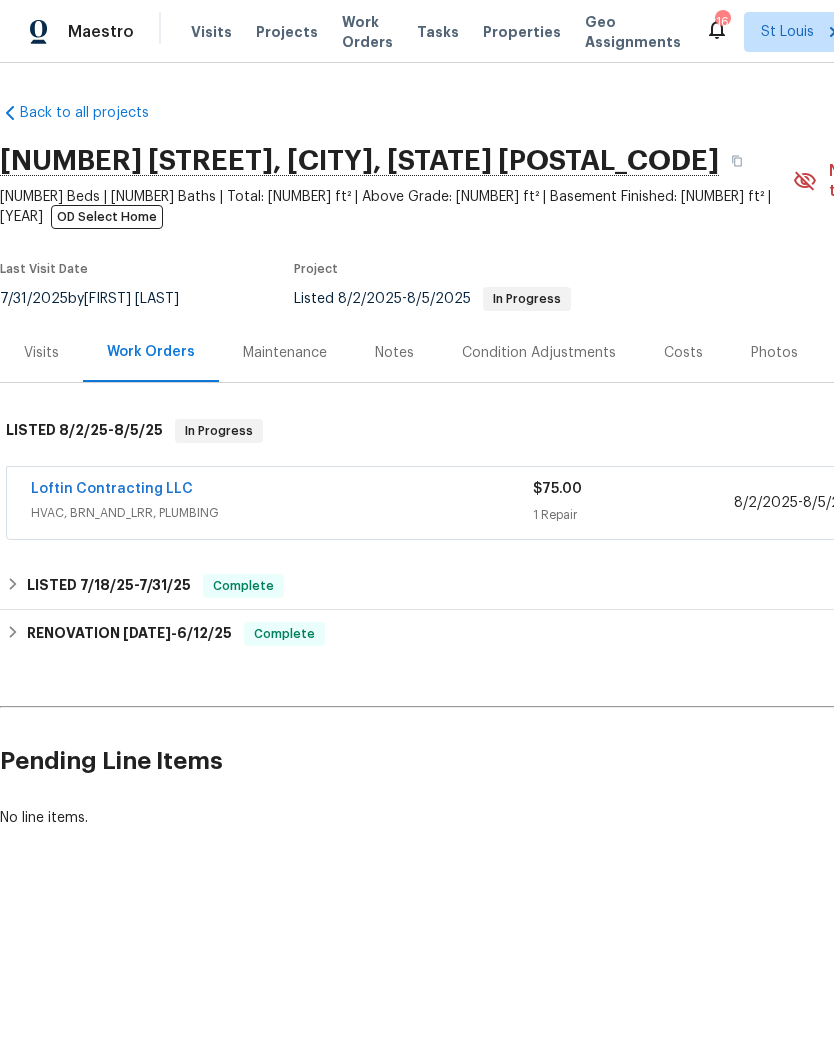 click on "Projects" at bounding box center [287, 32] 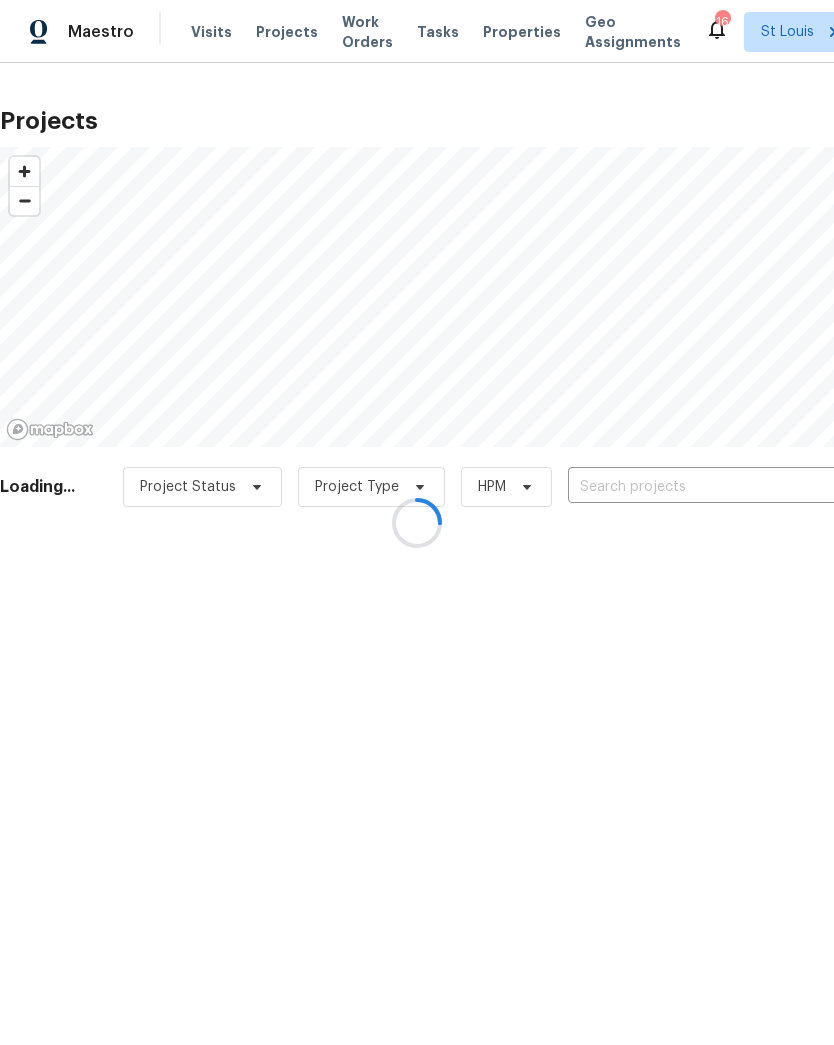 click at bounding box center [417, 522] 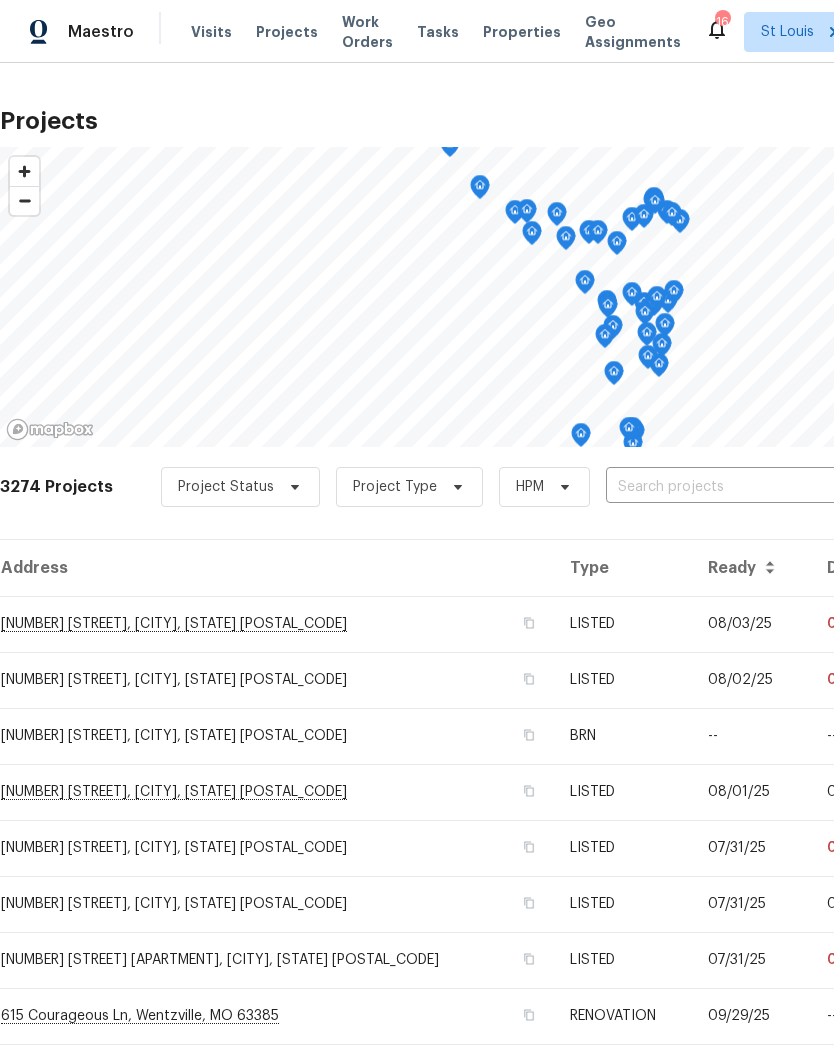 click at bounding box center [720, 487] 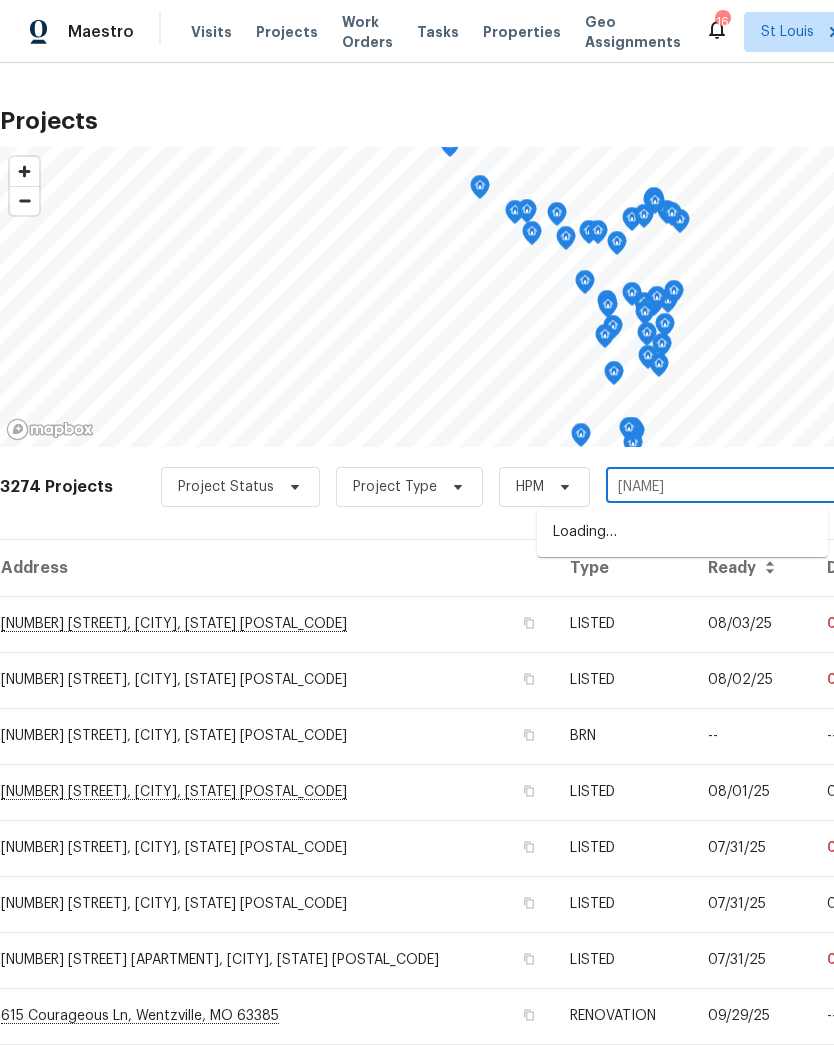 type on "lightwood" 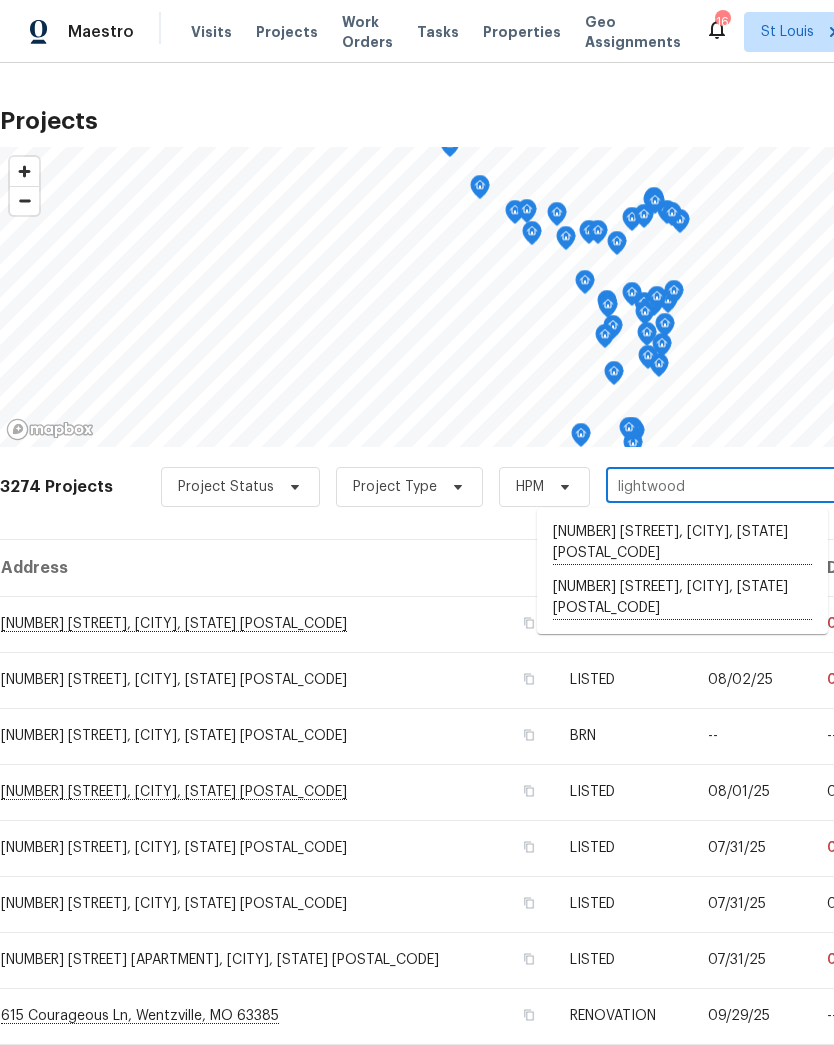 click on "[NUMBER] [STREET], [CITY], [STATE] [POSTAL_CODE]" at bounding box center [682, 598] 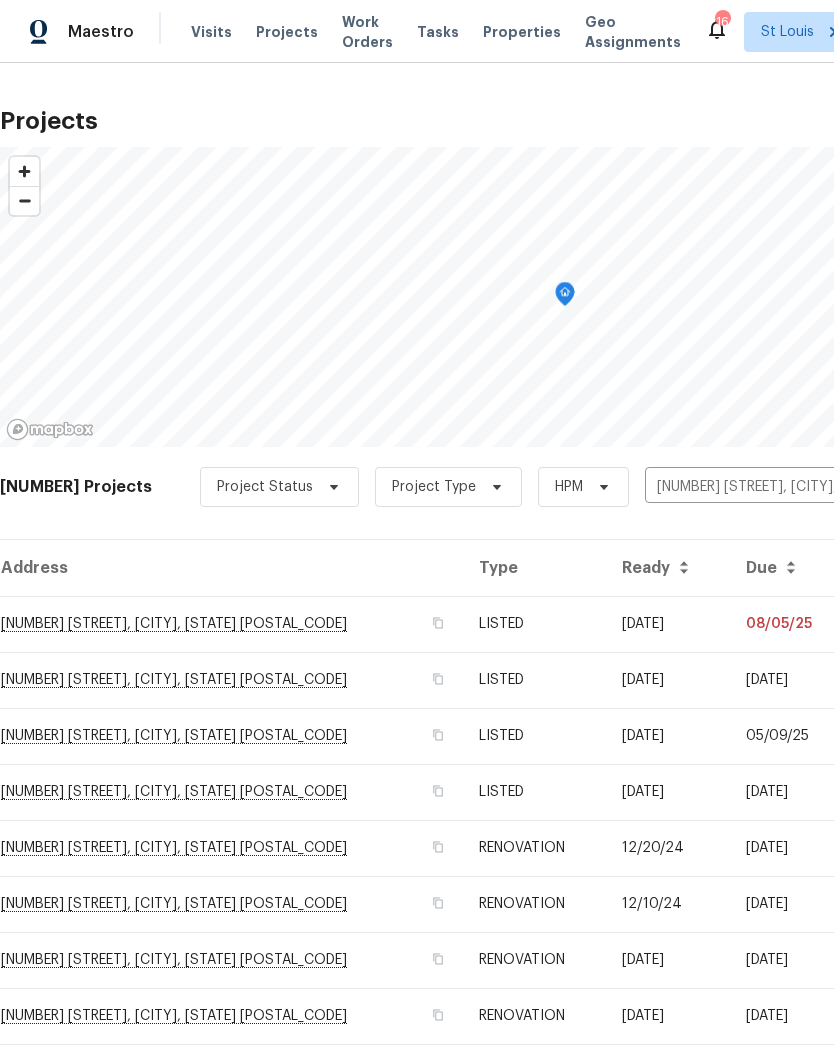 click on "[NUMBER] [STREET], [CITY], [STATE] [POSTAL_CODE]" at bounding box center (231, 624) 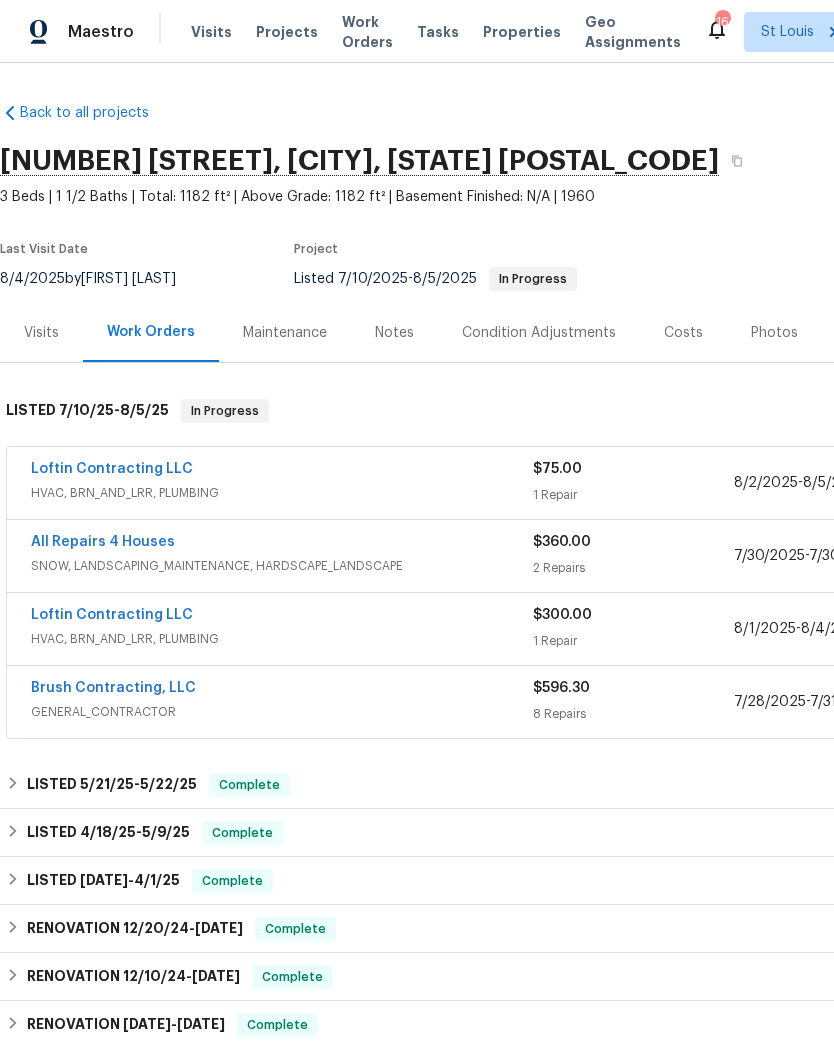 scroll, scrollTop: 0, scrollLeft: 0, axis: both 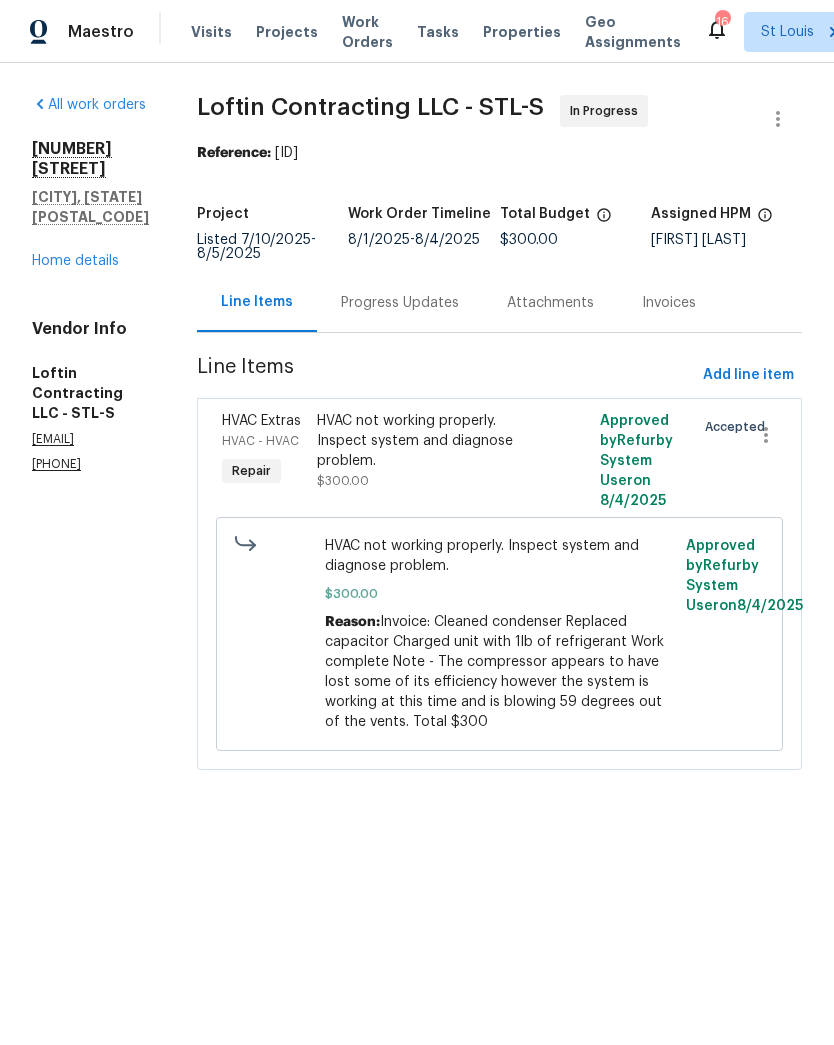 click on "Progress Updates" at bounding box center [400, 303] 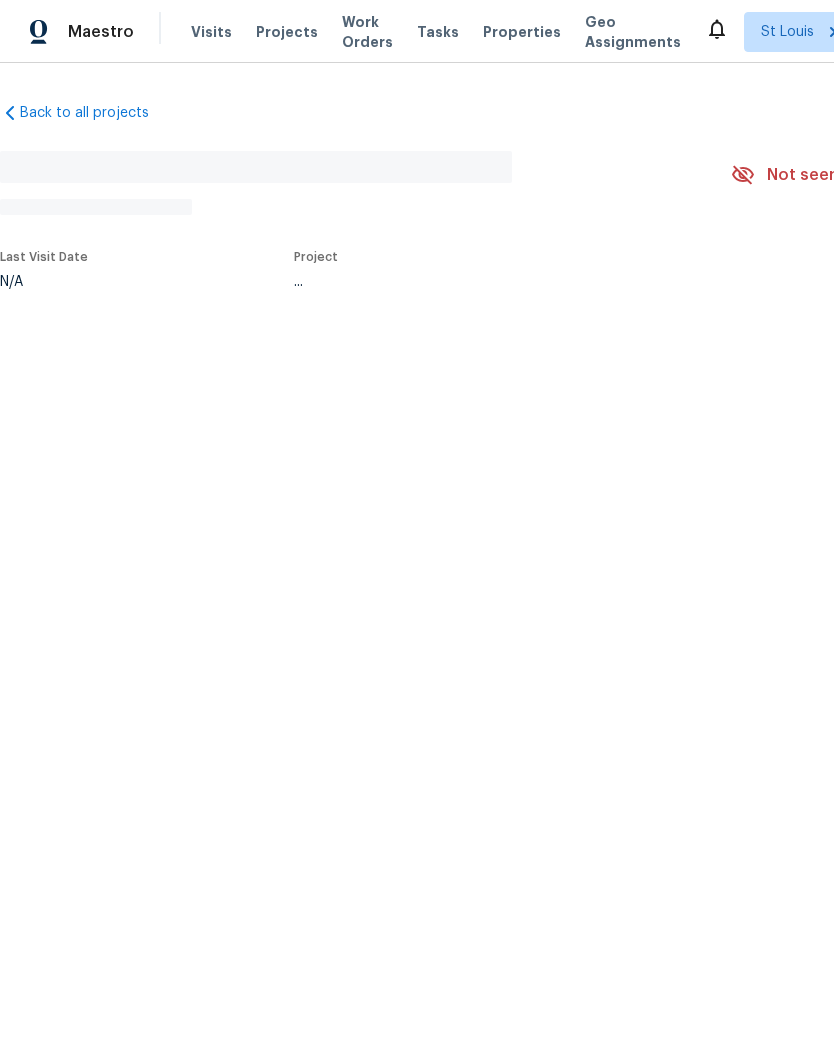 scroll, scrollTop: 0, scrollLeft: 0, axis: both 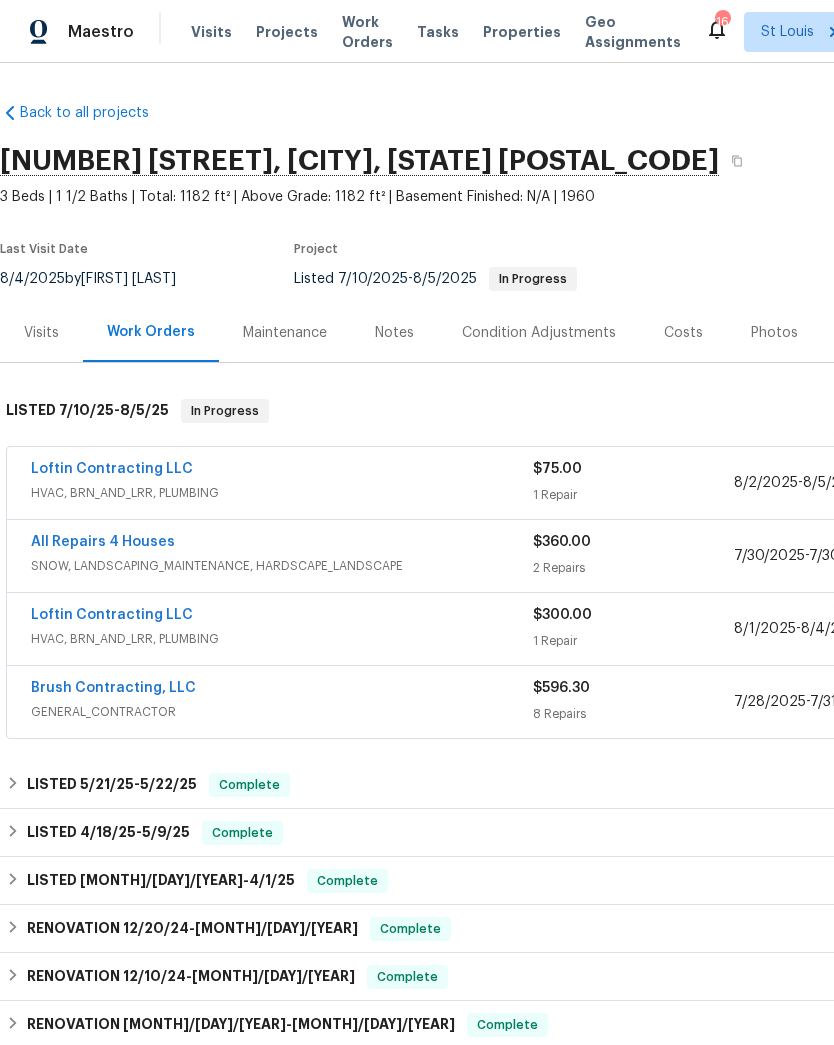 click on "Loftin Contracting LLC" at bounding box center [112, 469] 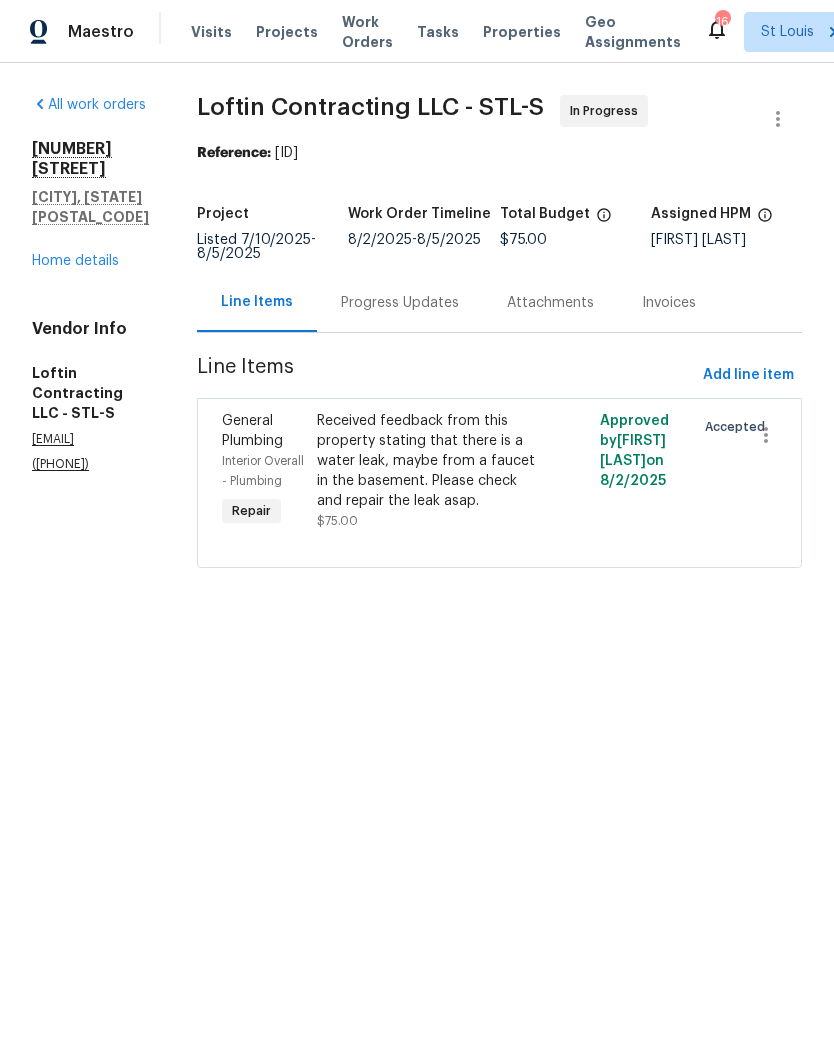 click on "Progress Updates" at bounding box center [400, 303] 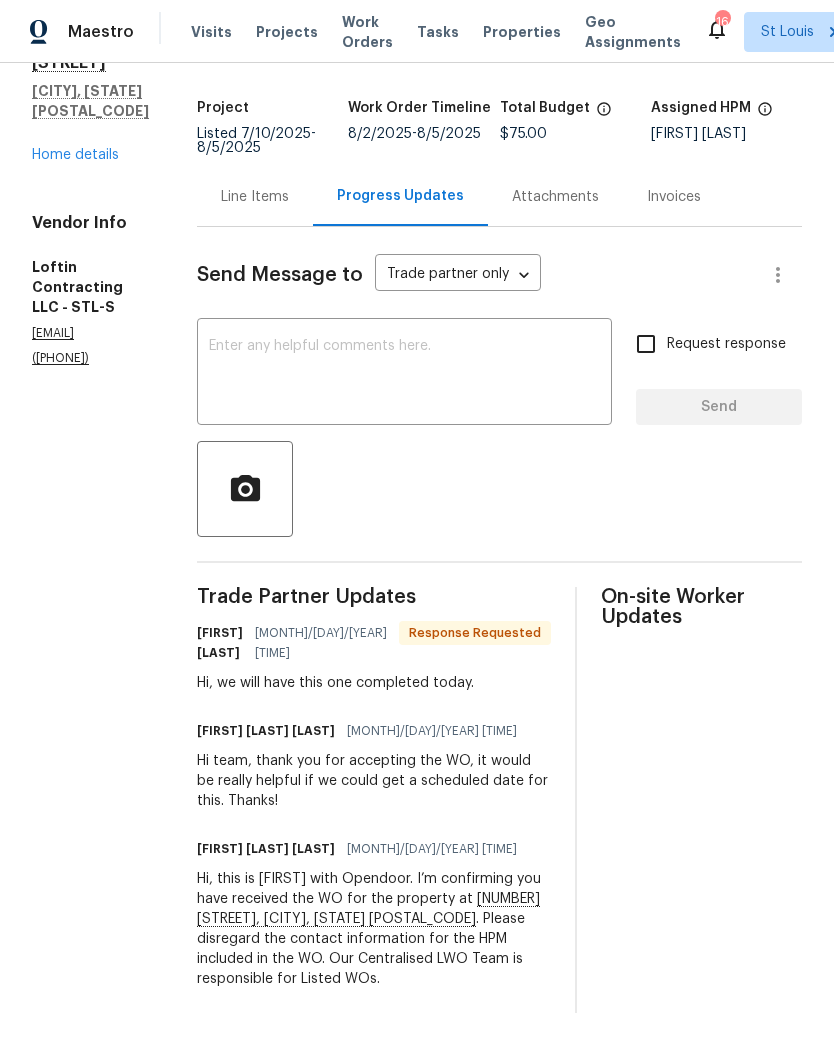 scroll, scrollTop: 127, scrollLeft: 0, axis: vertical 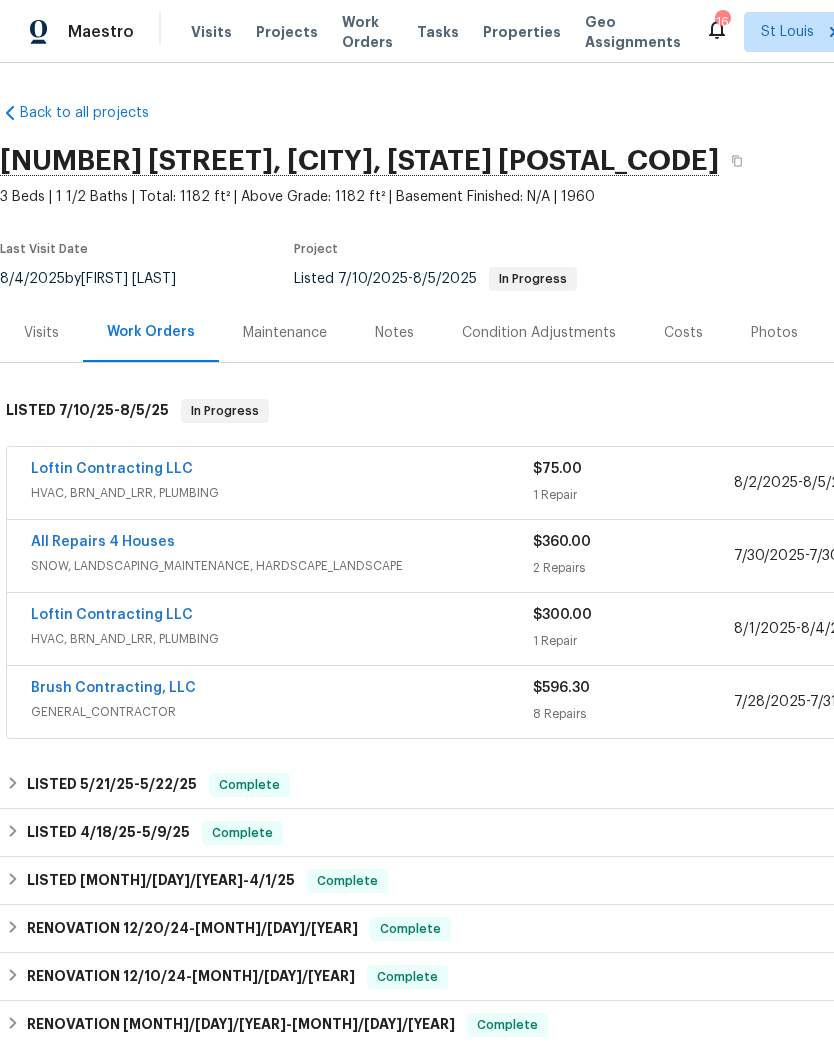 click on "Loftin Contracting LLC" at bounding box center [282, 617] 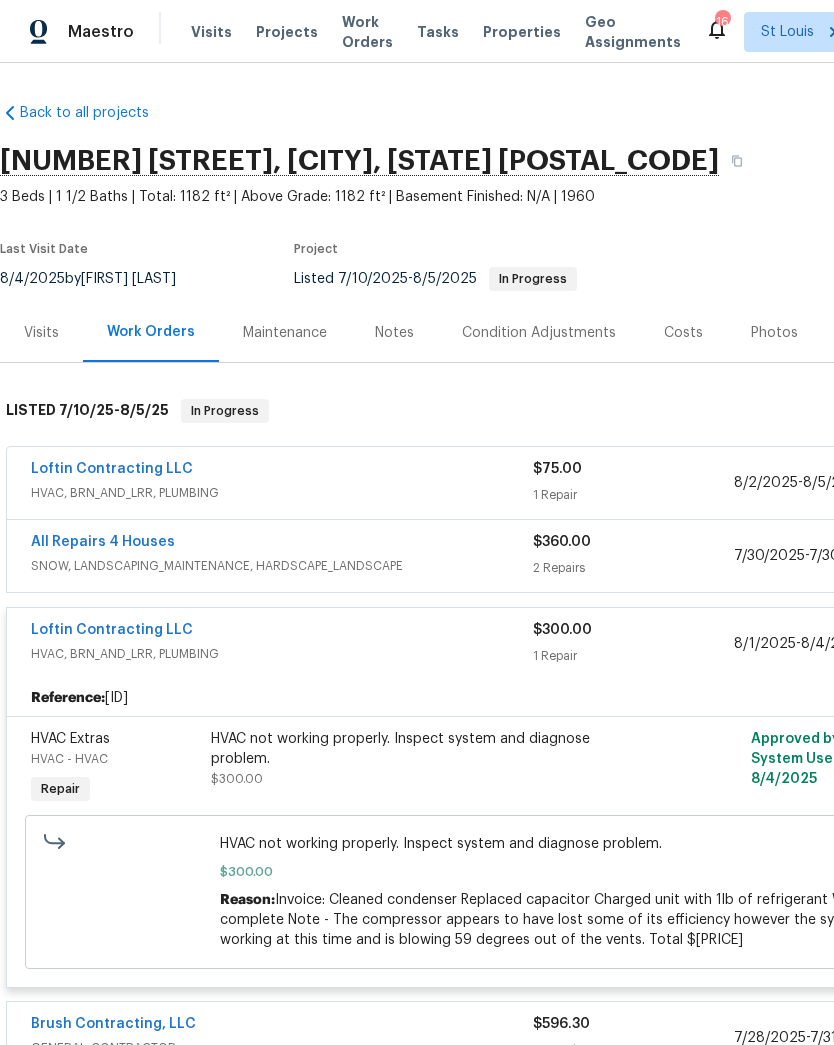 click on "HVAC, BRN_AND_LRR, PLUMBING" at bounding box center (282, 654) 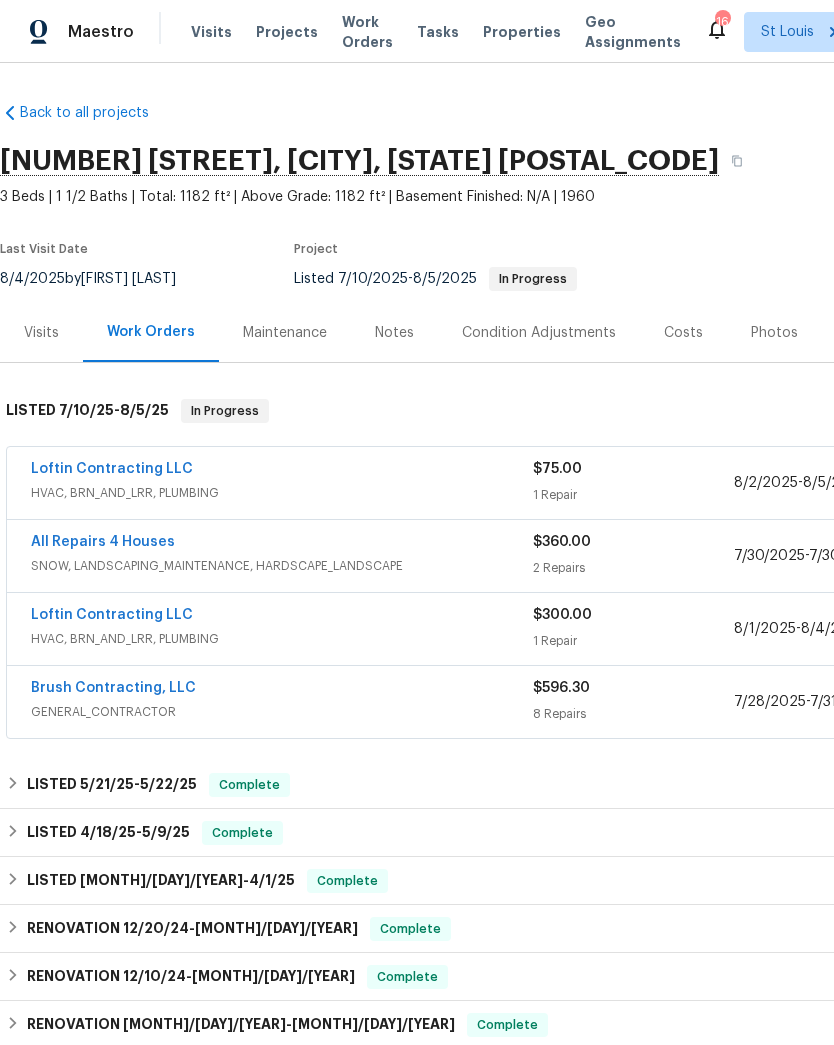 click on "HVAC, BRN_AND_LRR, PLUMBING" at bounding box center (282, 639) 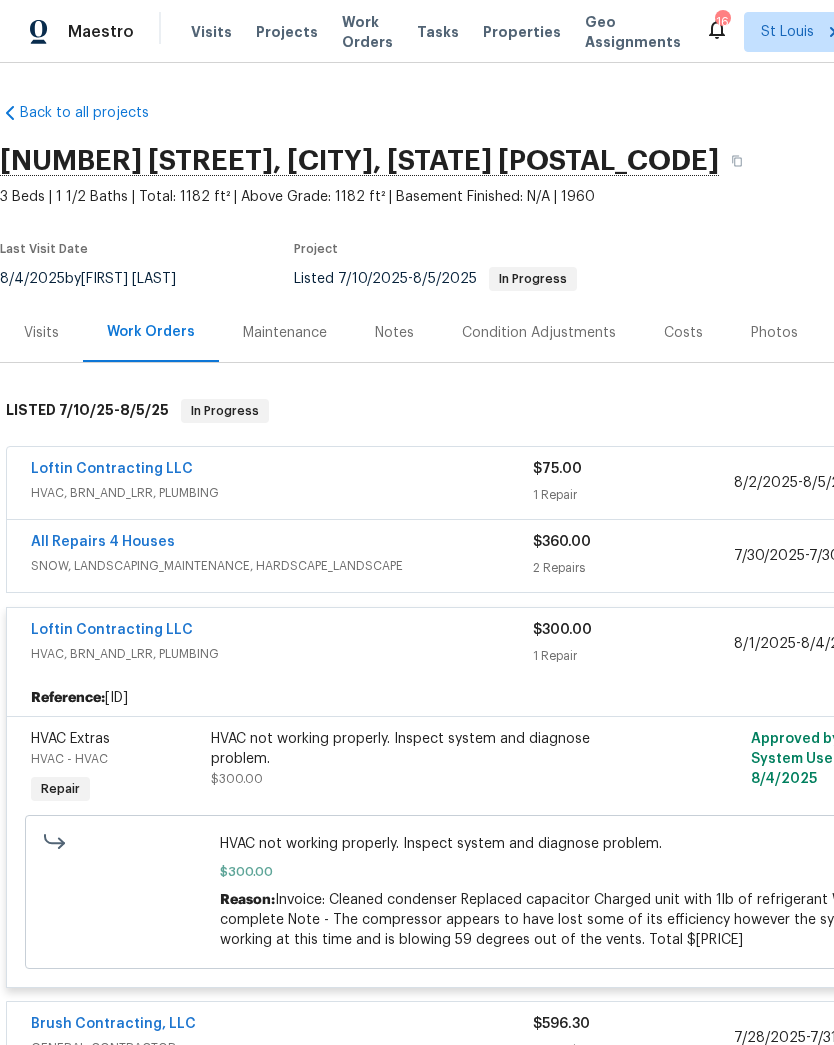 click on "Loftin Contracting LLC" at bounding box center [112, 630] 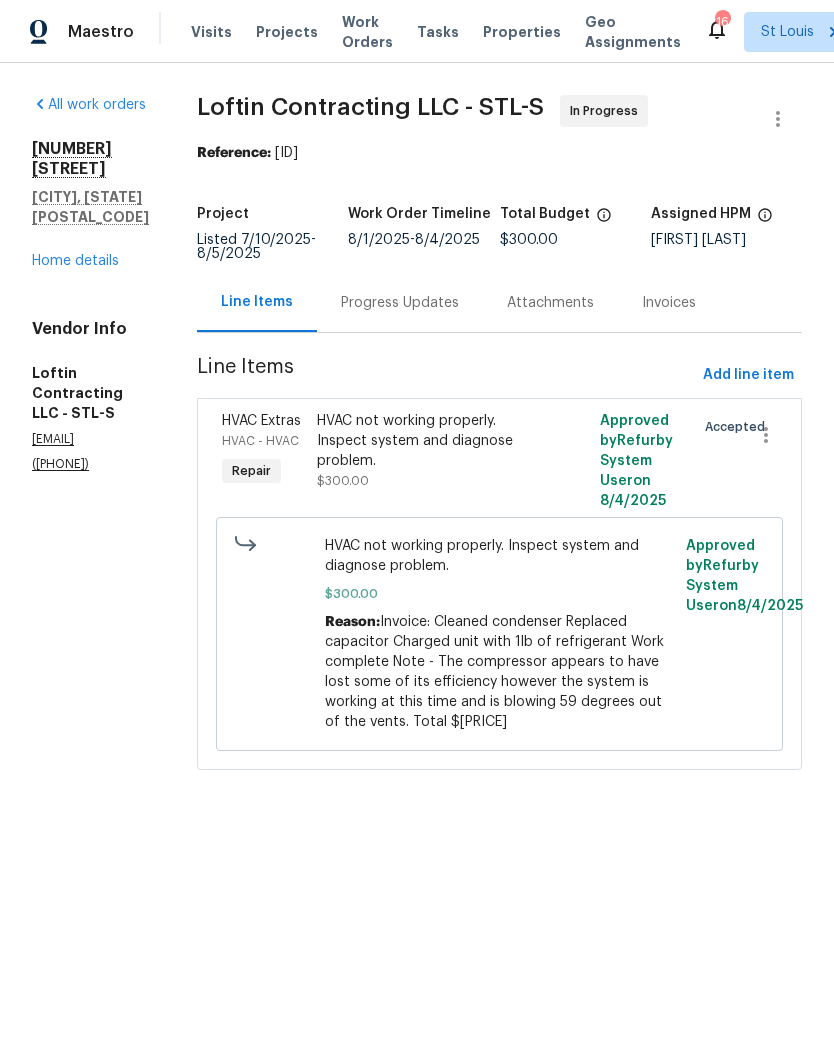 click on "Progress Updates" at bounding box center [400, 303] 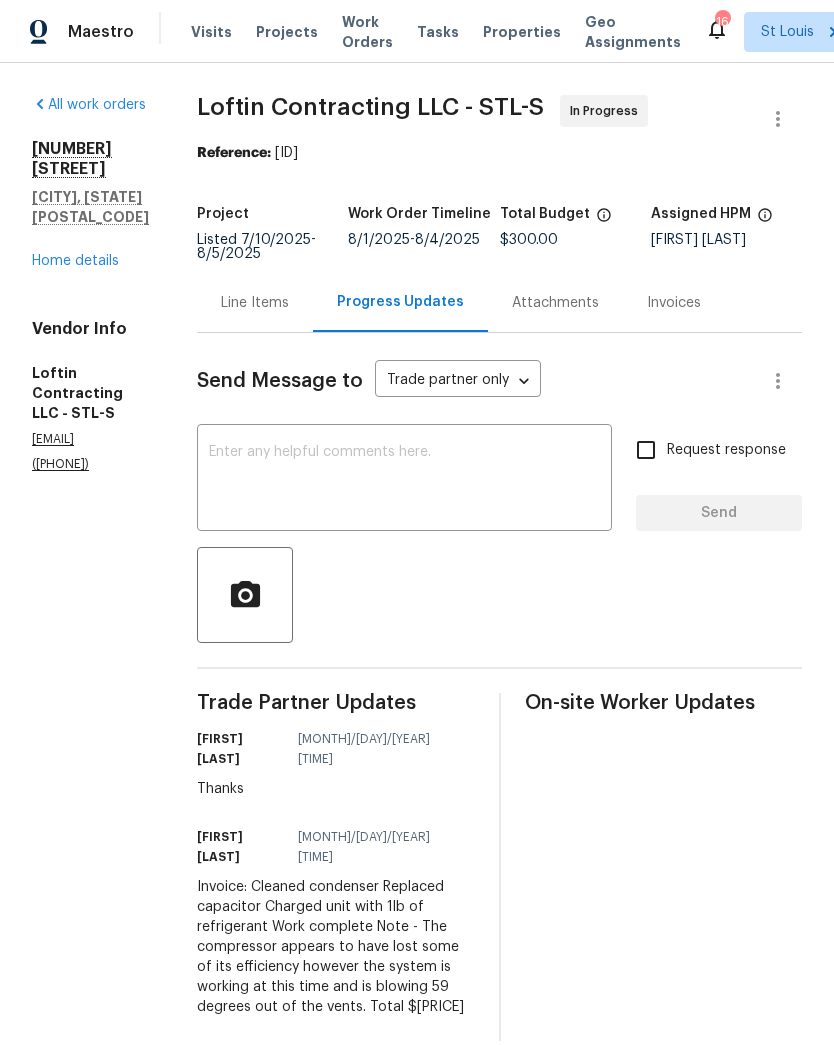 click on "Home details" at bounding box center [75, 261] 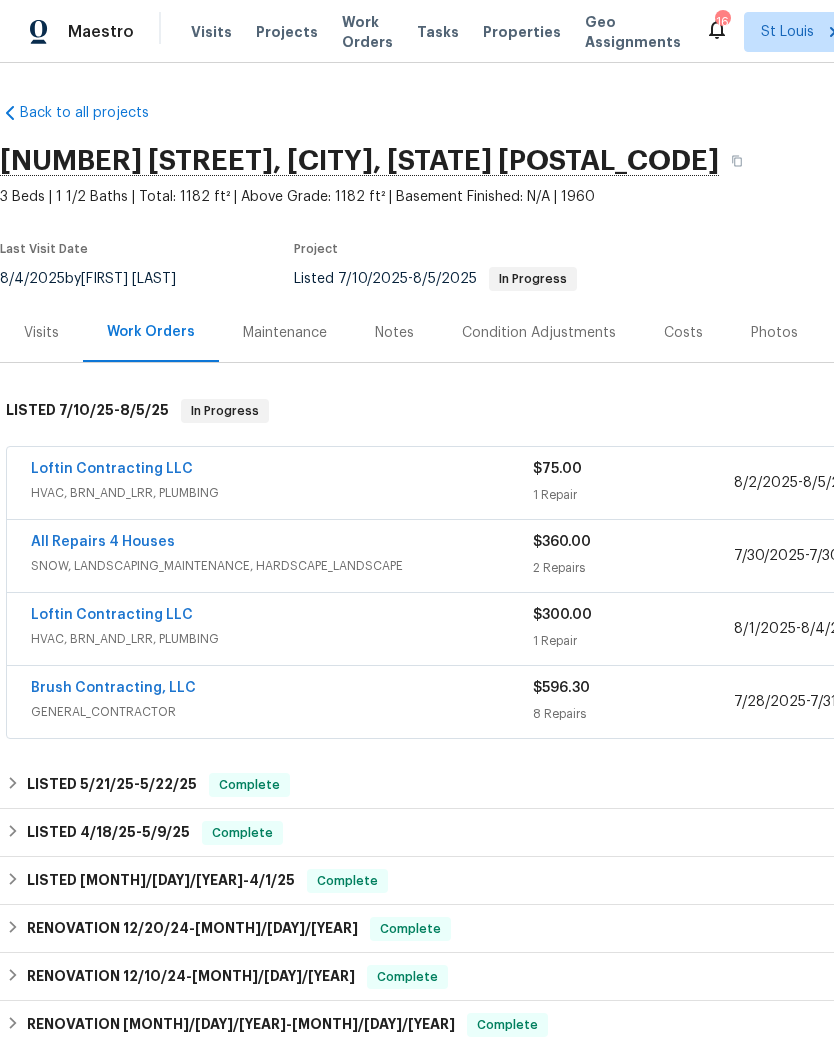 scroll, scrollTop: 0, scrollLeft: 0, axis: both 